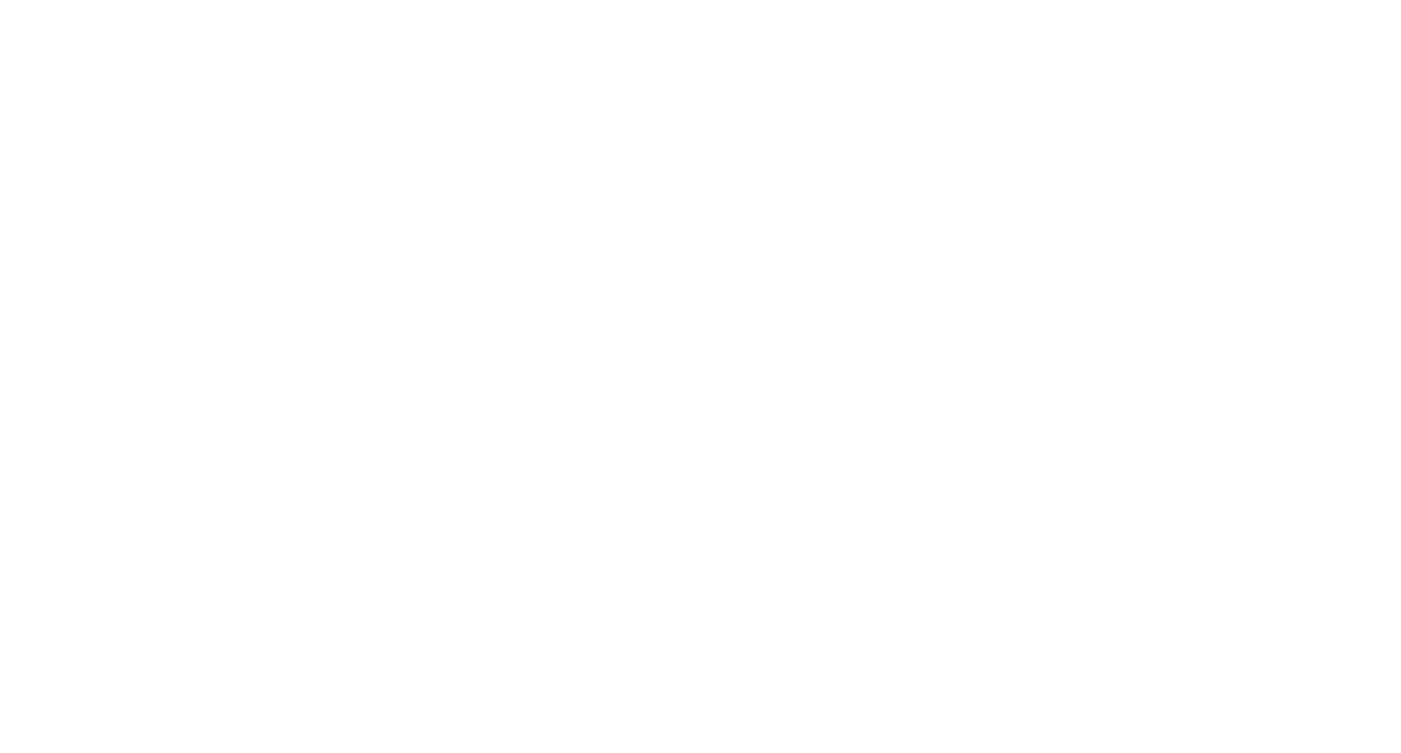 scroll, scrollTop: 0, scrollLeft: 0, axis: both 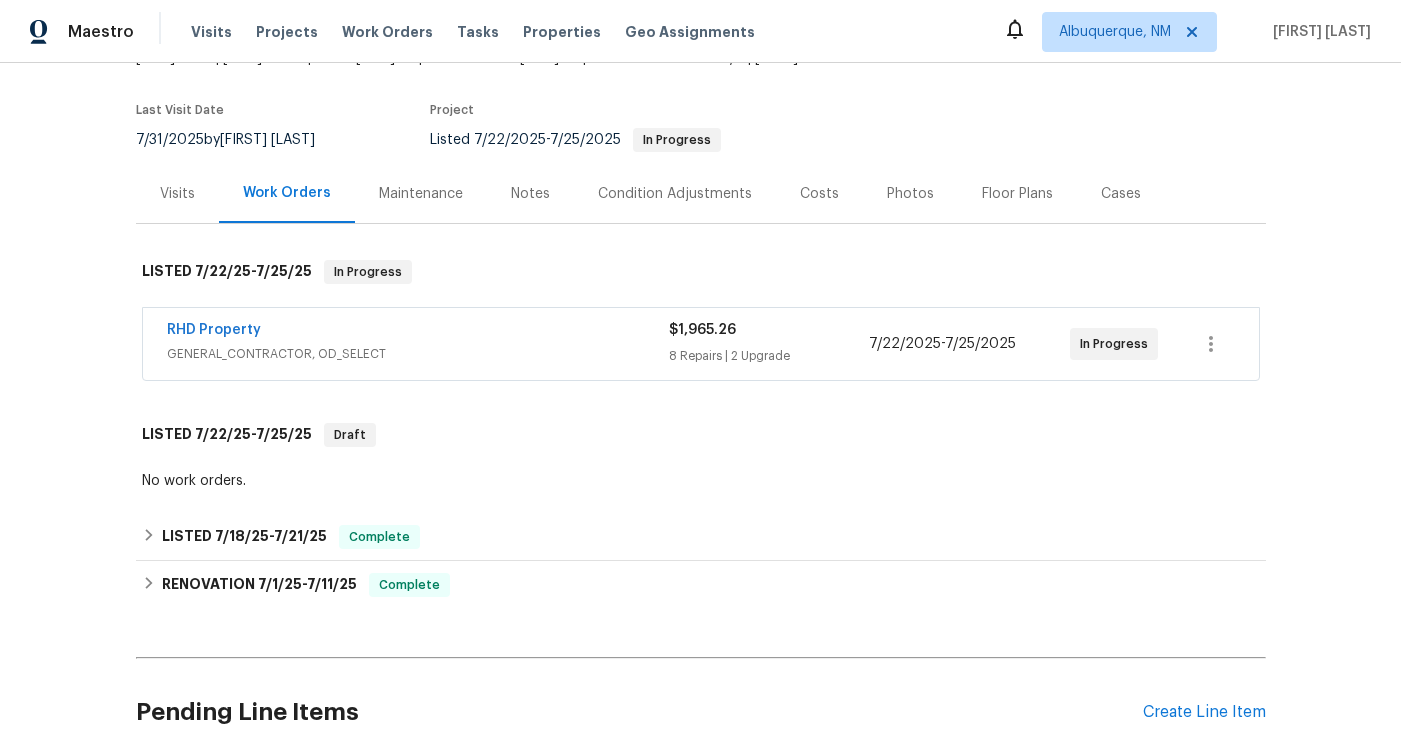 click on "RHD Property" at bounding box center [418, 332] 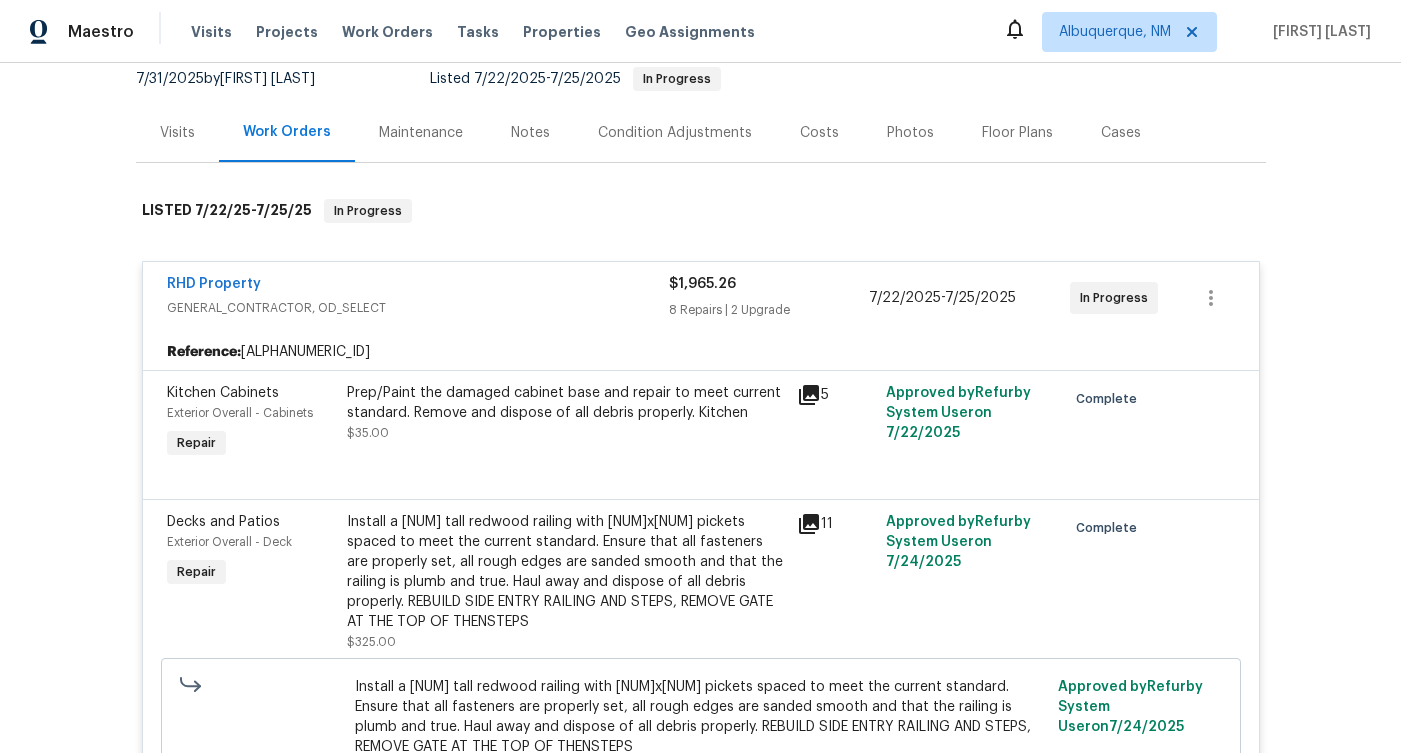 scroll, scrollTop: 272, scrollLeft: 0, axis: vertical 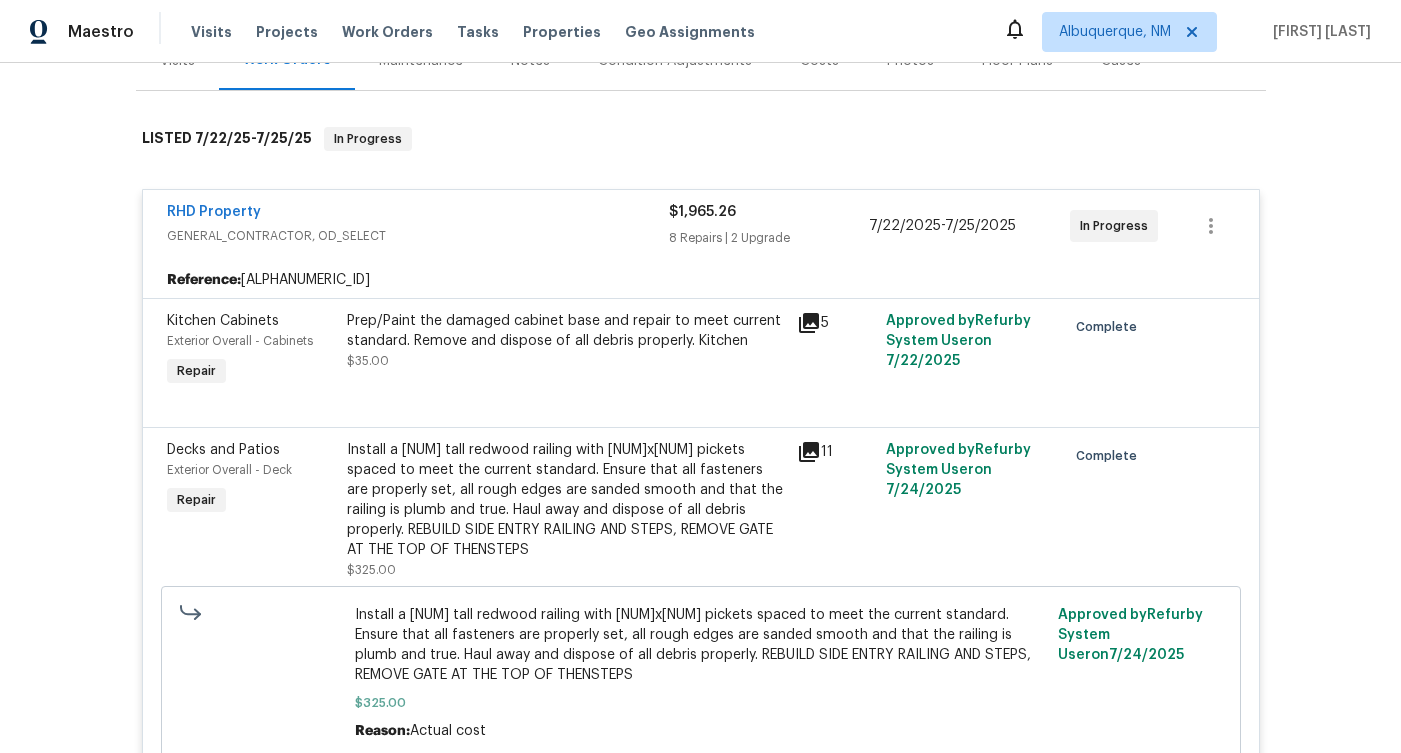 click 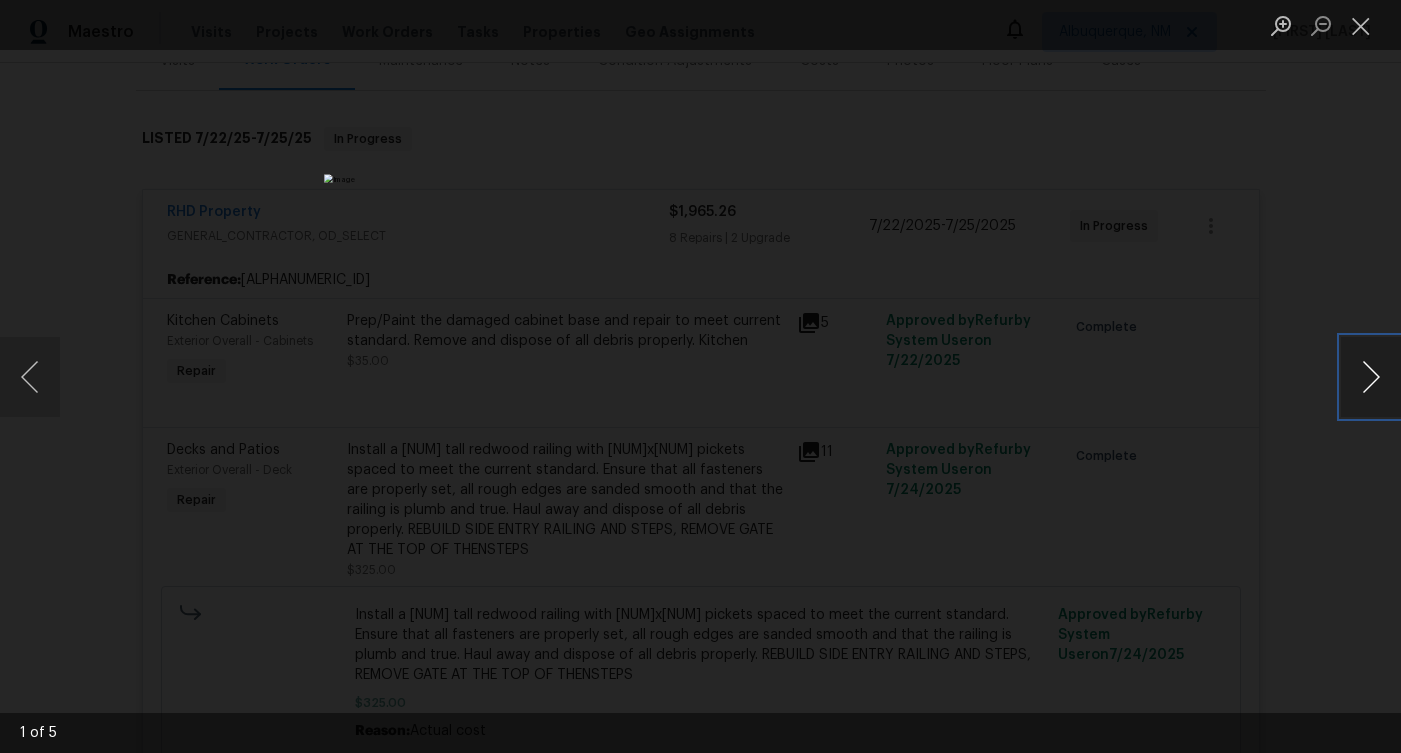 click at bounding box center [1371, 377] 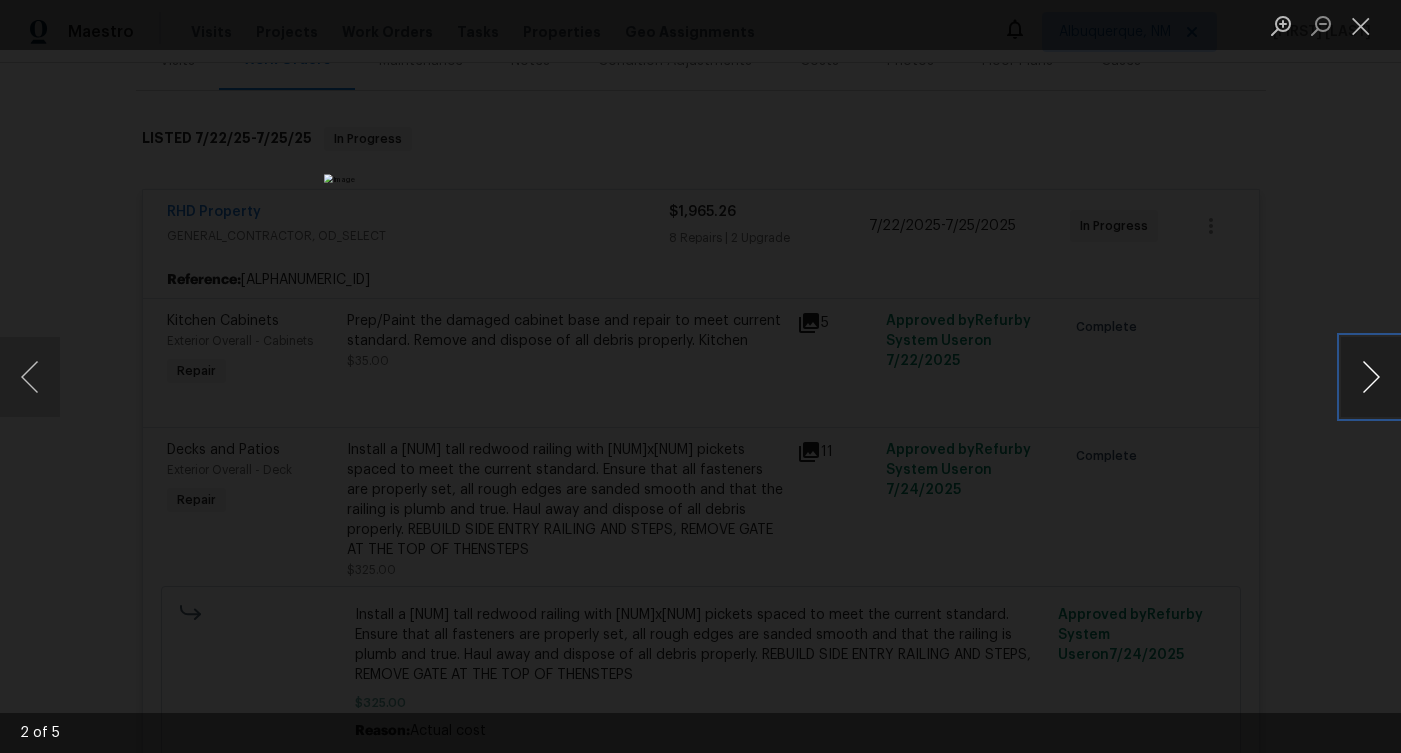 click at bounding box center (1371, 377) 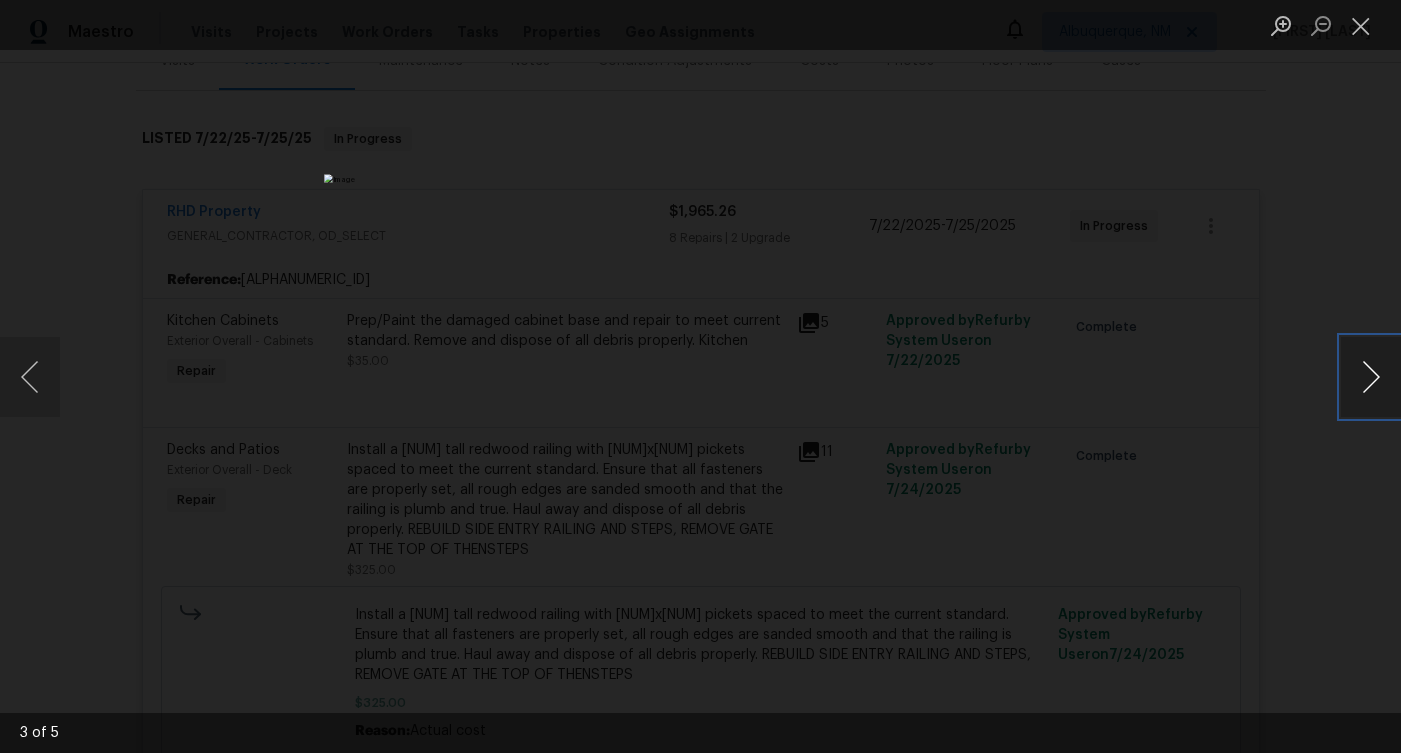 click at bounding box center (1371, 377) 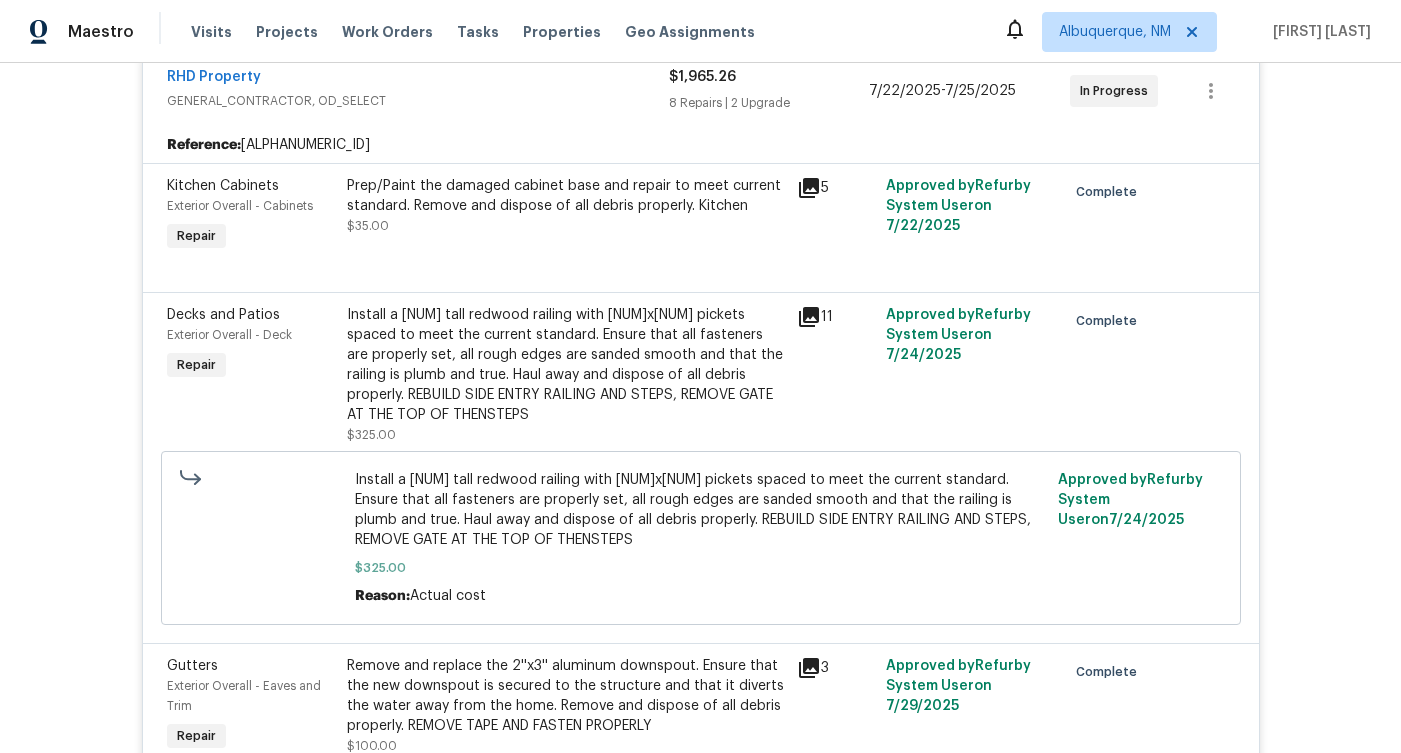 scroll, scrollTop: 420, scrollLeft: 0, axis: vertical 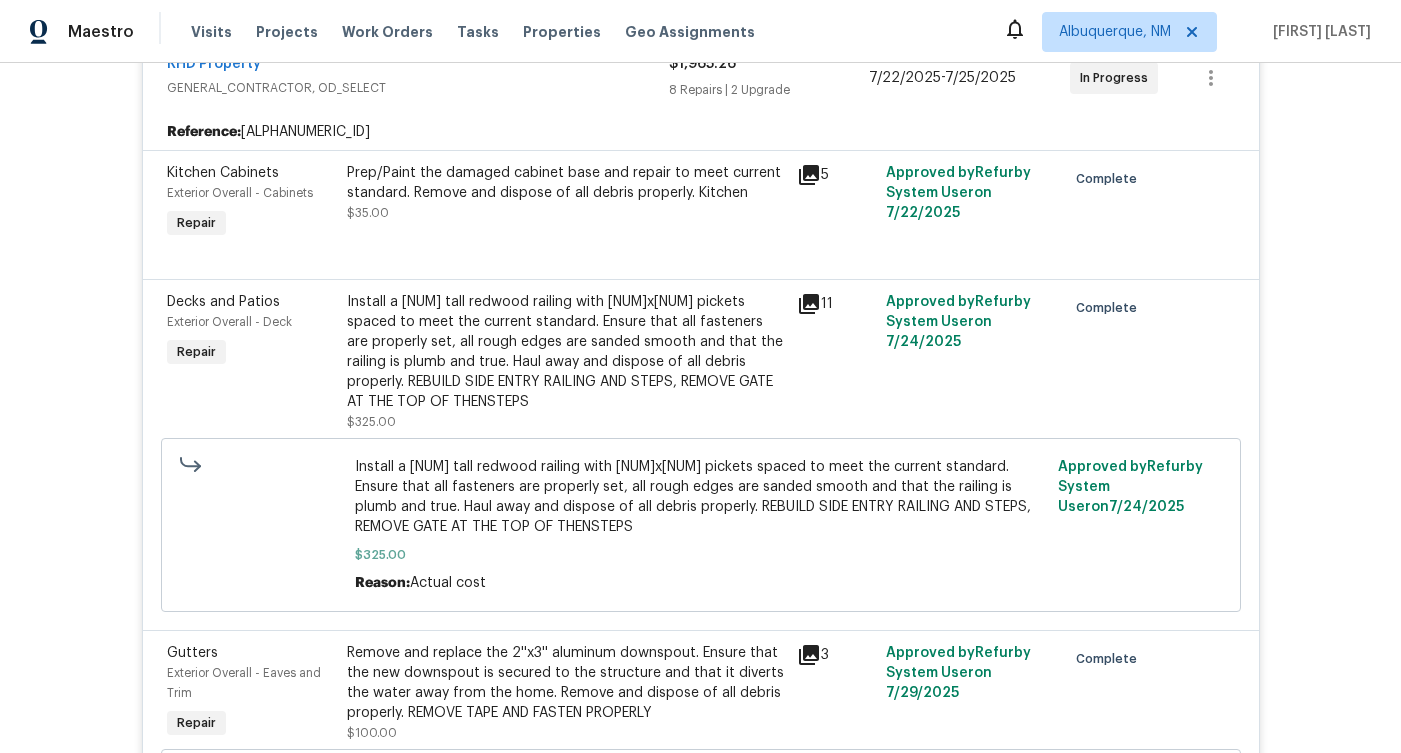 click 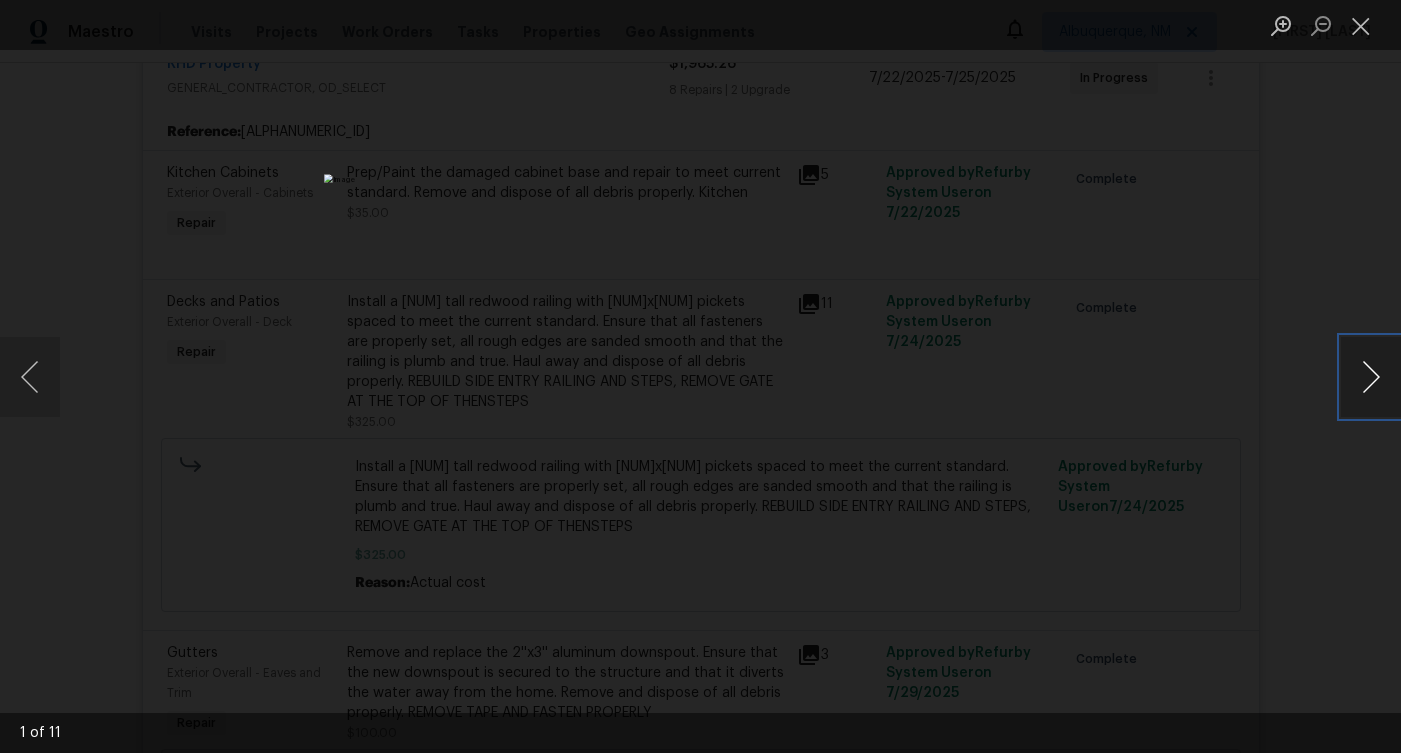 click at bounding box center (1371, 377) 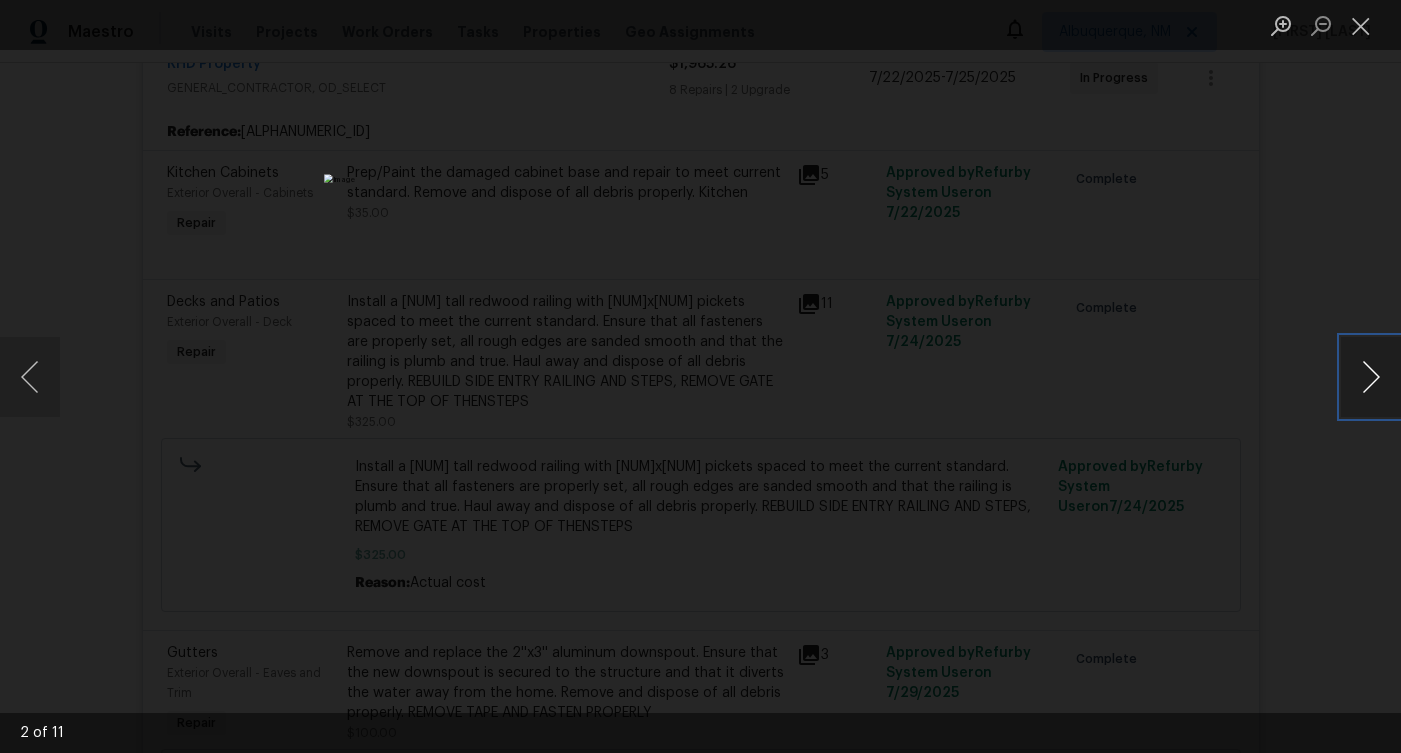 click at bounding box center (1371, 377) 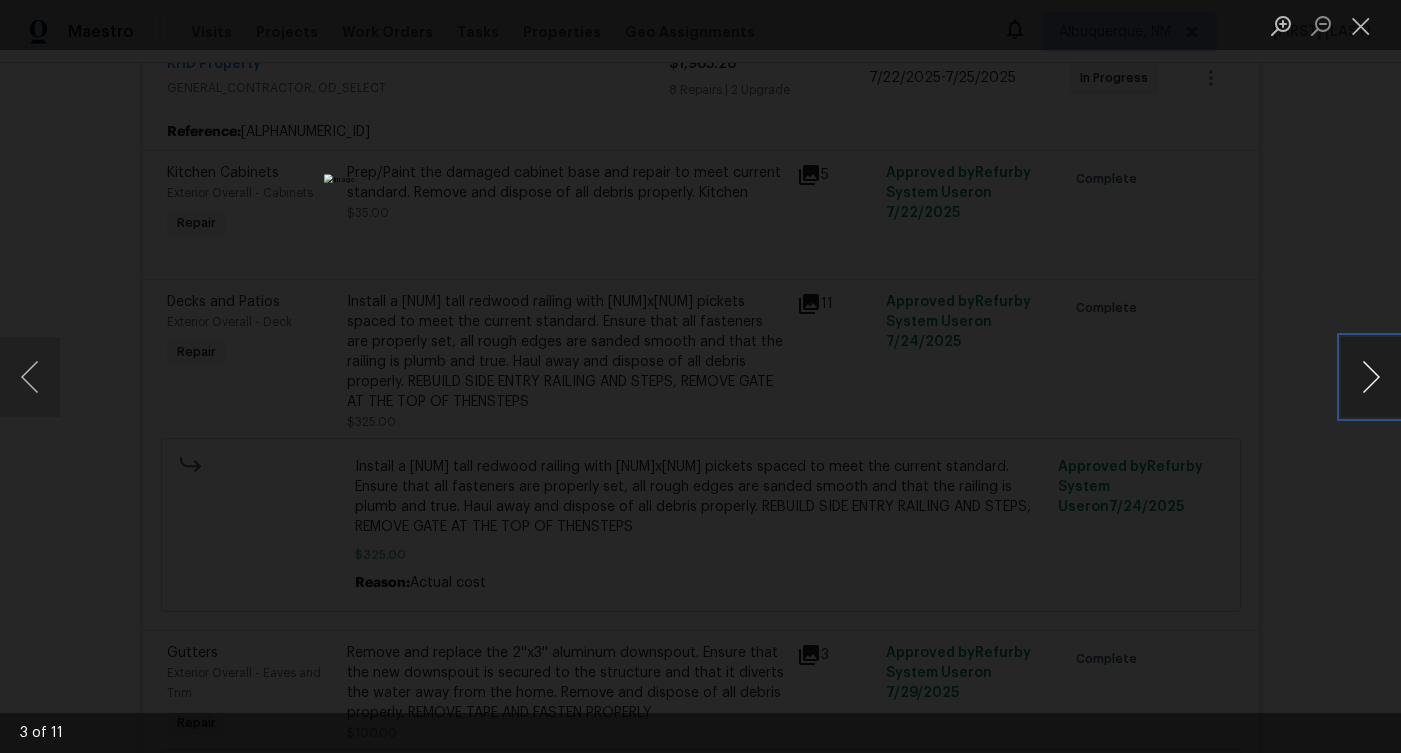 click at bounding box center (1371, 377) 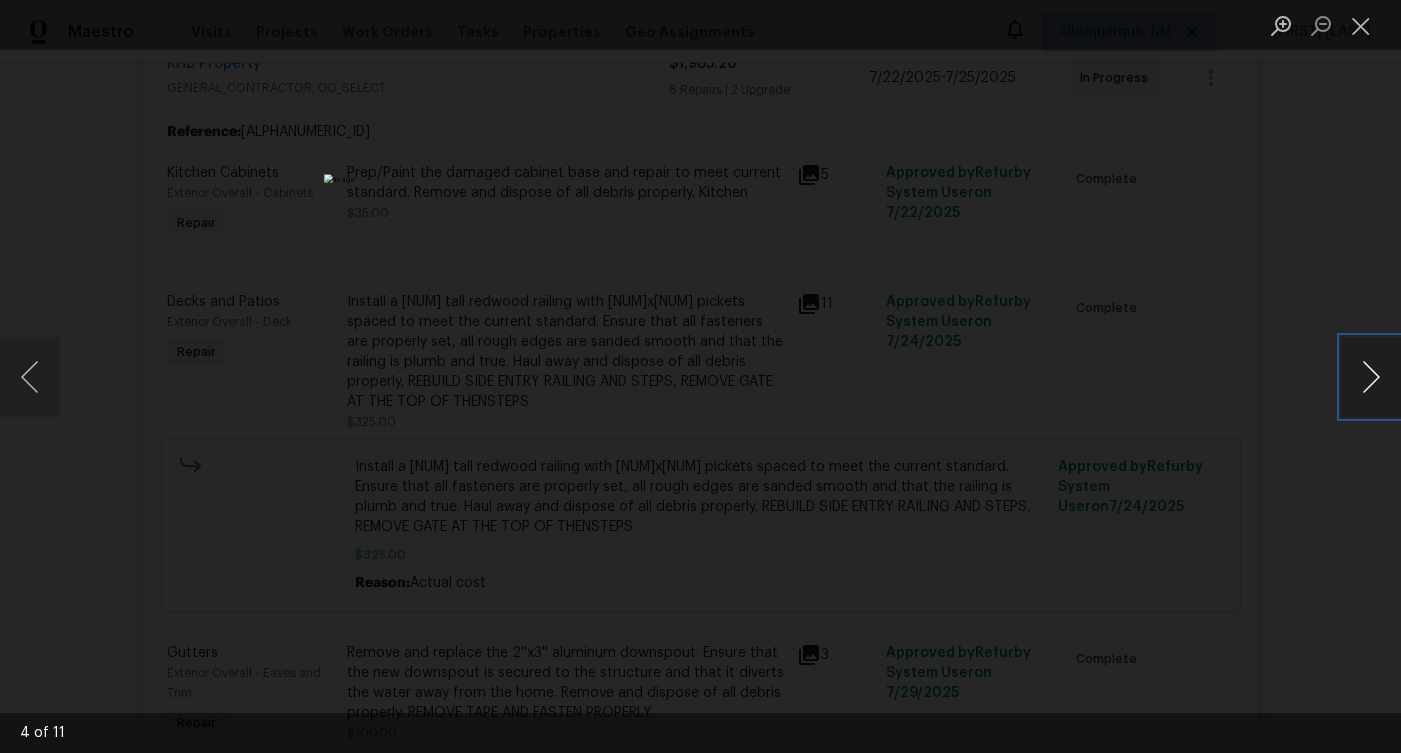 click at bounding box center [1371, 377] 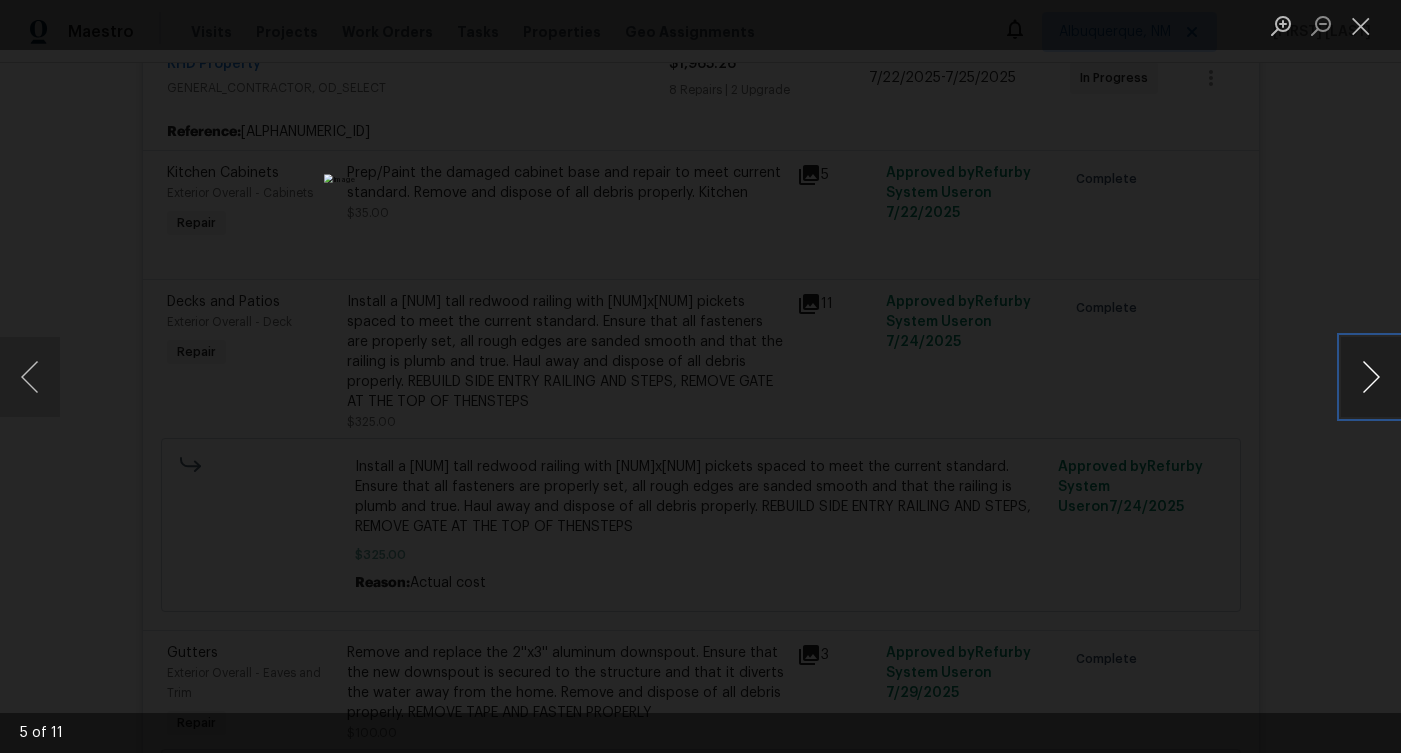 click at bounding box center [1371, 377] 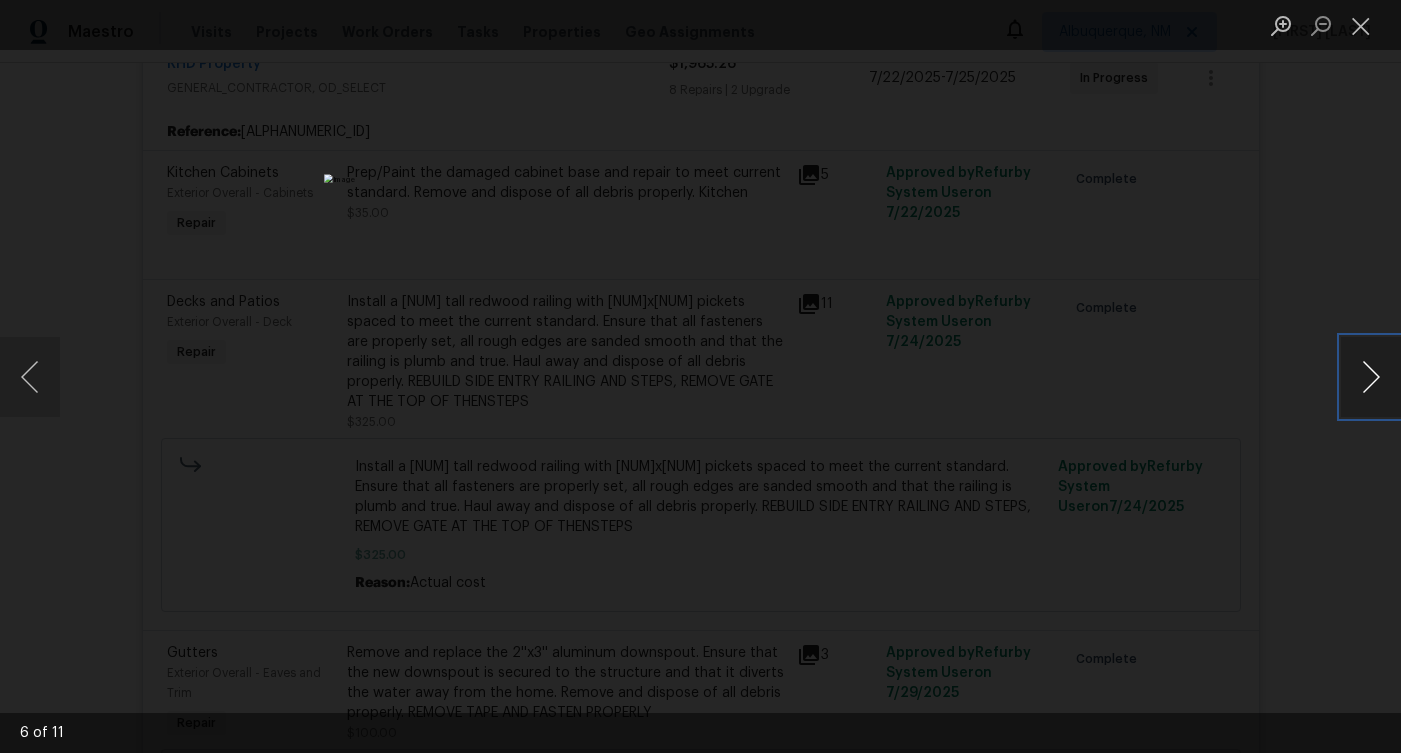 click at bounding box center (1371, 377) 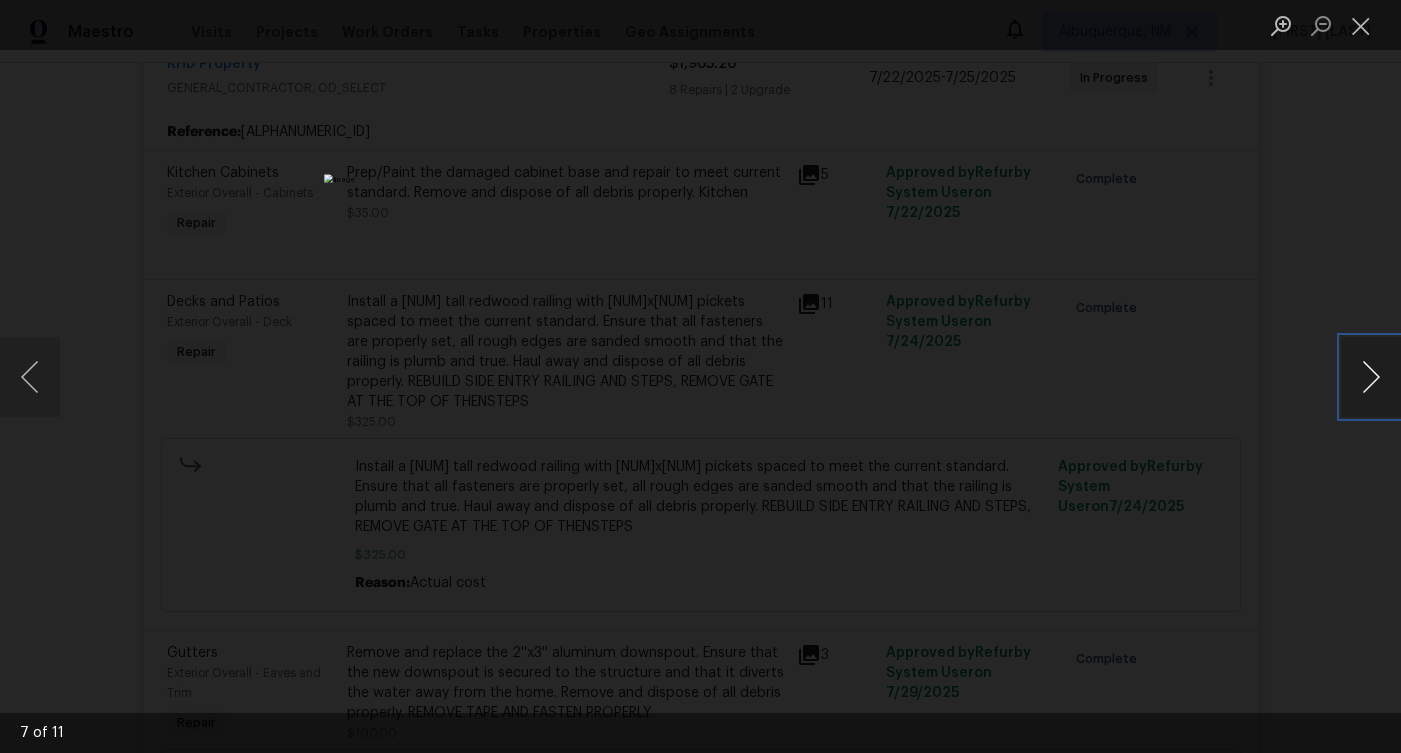 click at bounding box center [1371, 377] 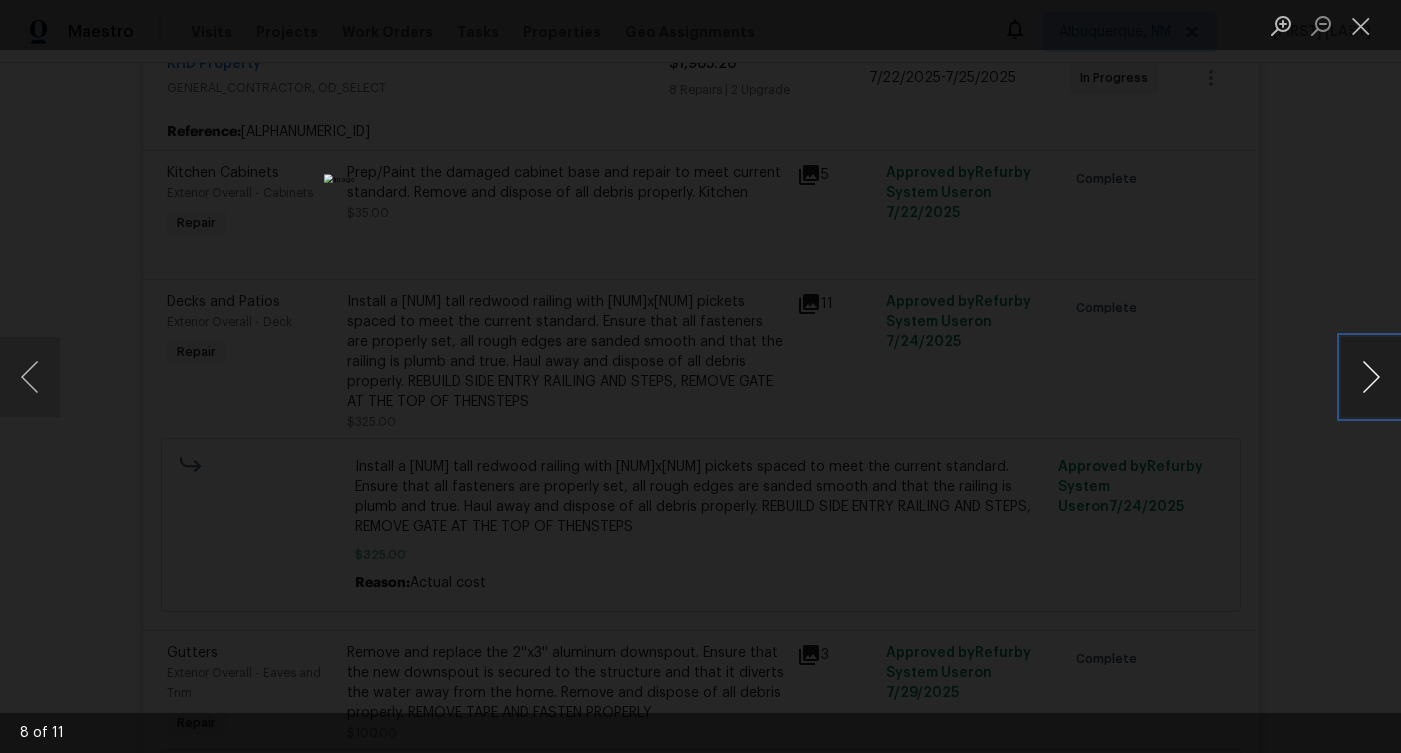 click at bounding box center (1371, 377) 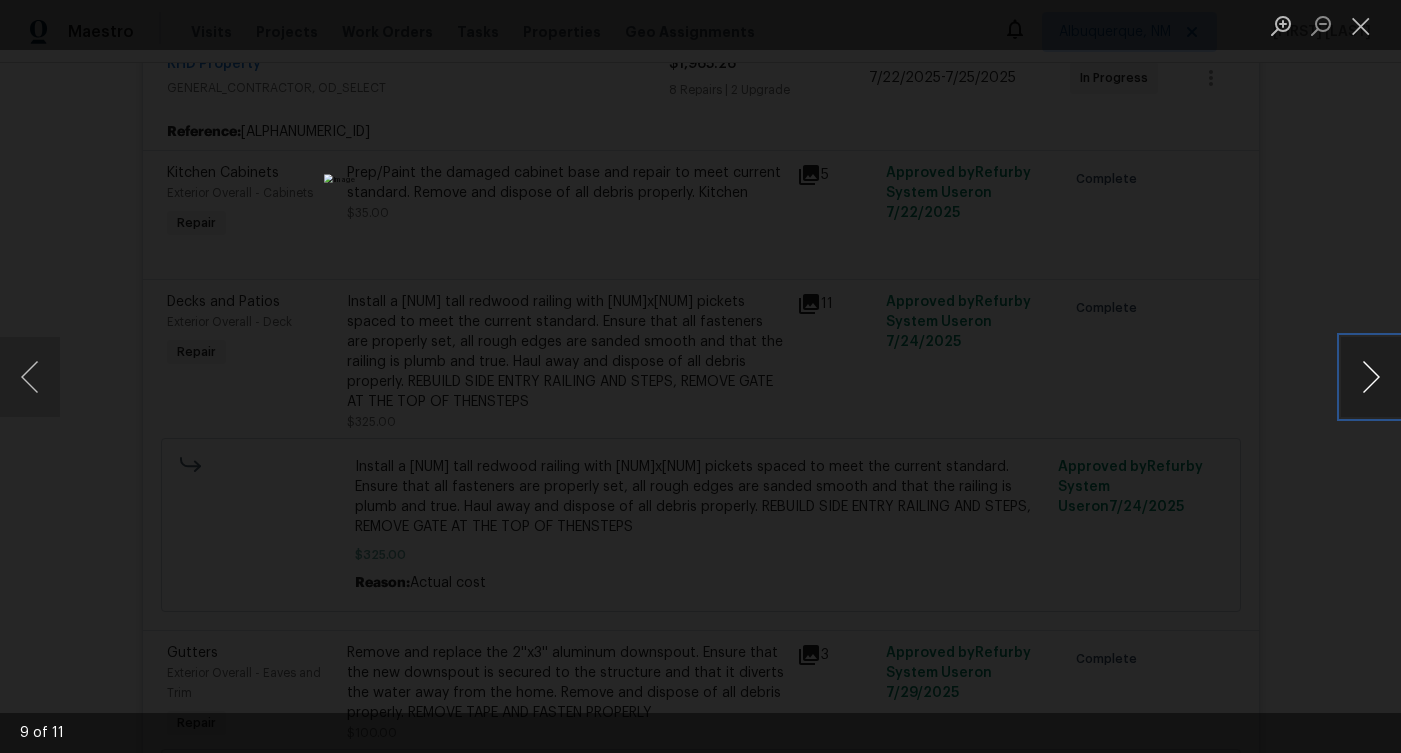 click at bounding box center [1371, 377] 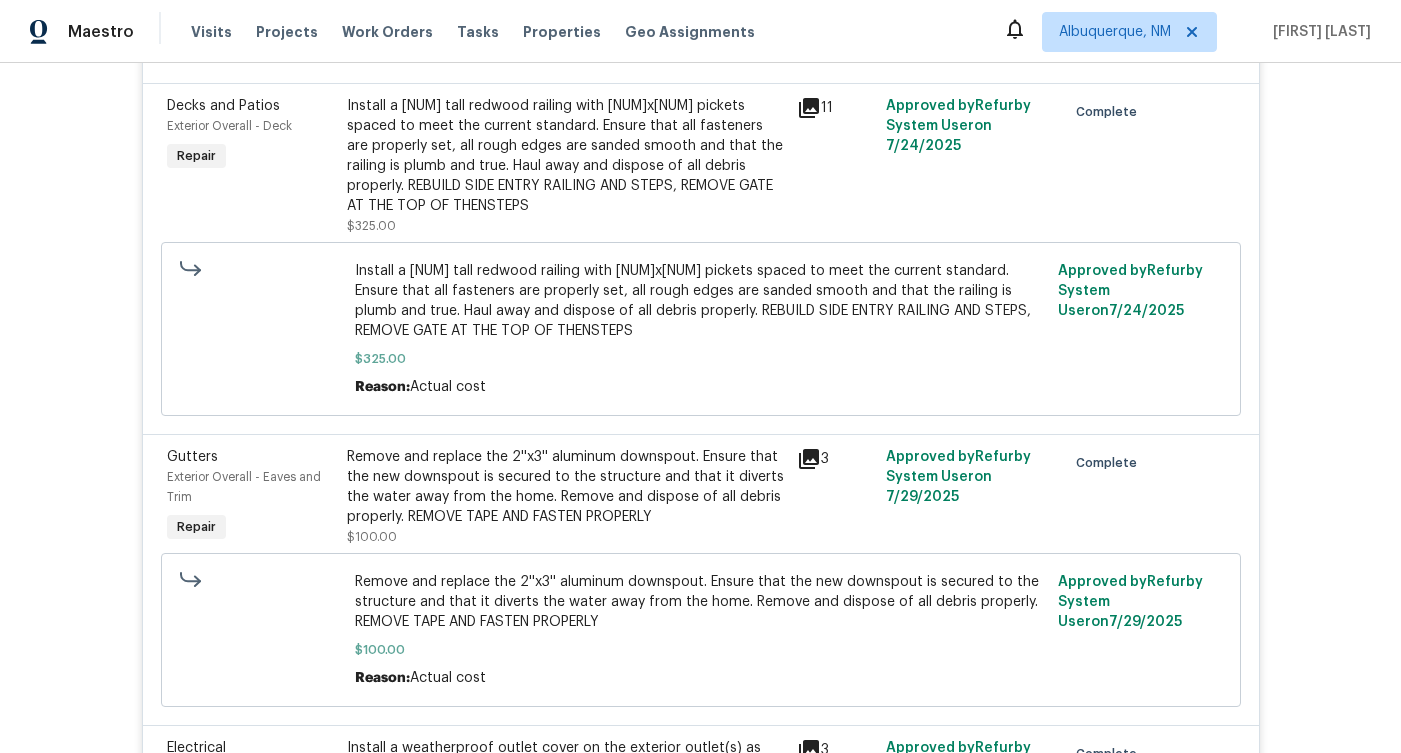 scroll, scrollTop: 621, scrollLeft: 0, axis: vertical 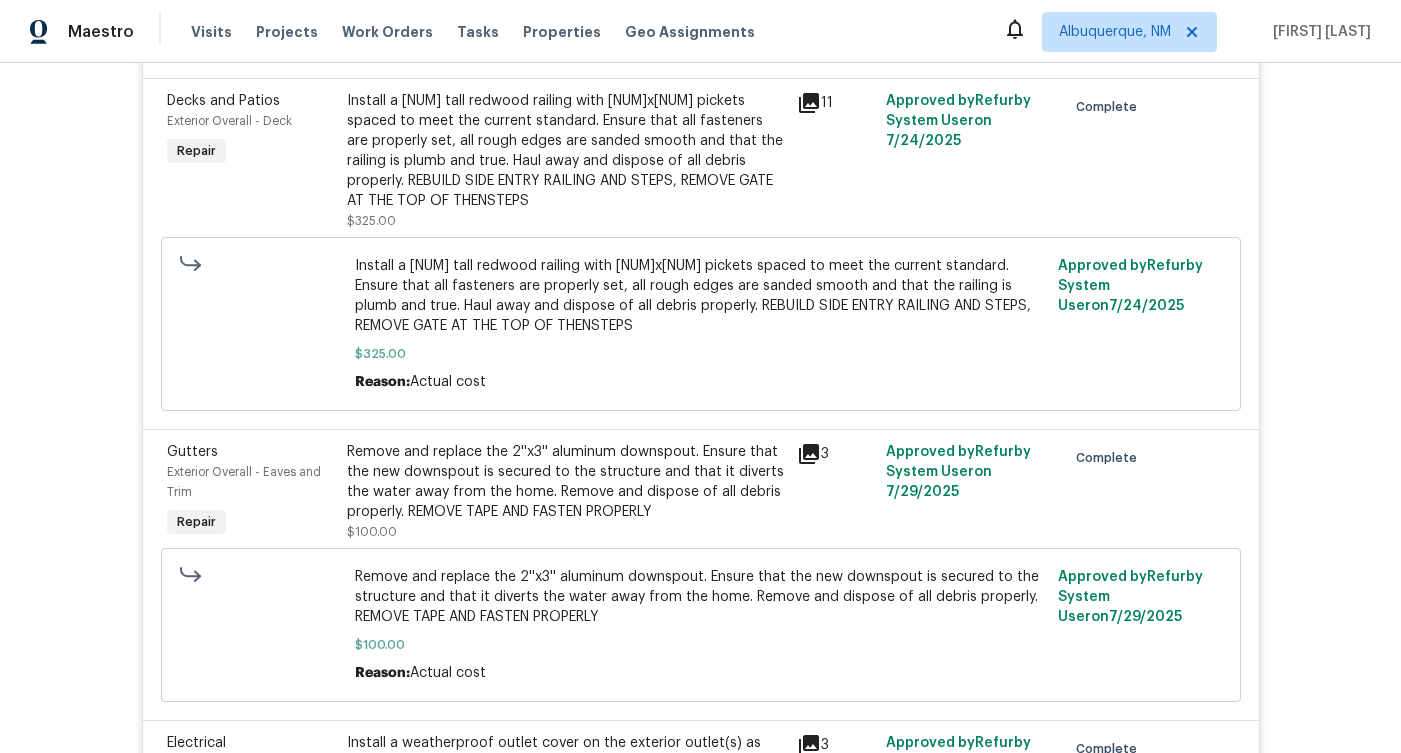 click 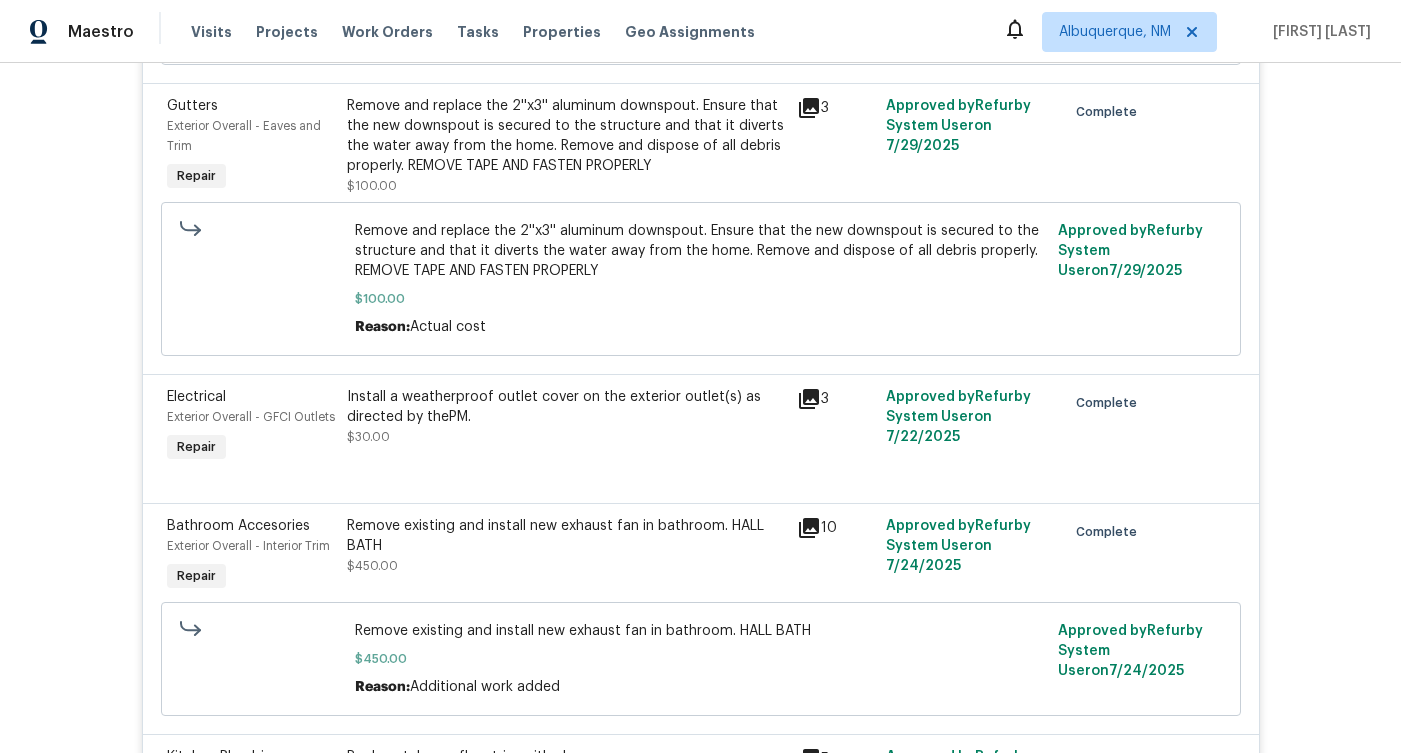 scroll, scrollTop: 976, scrollLeft: 0, axis: vertical 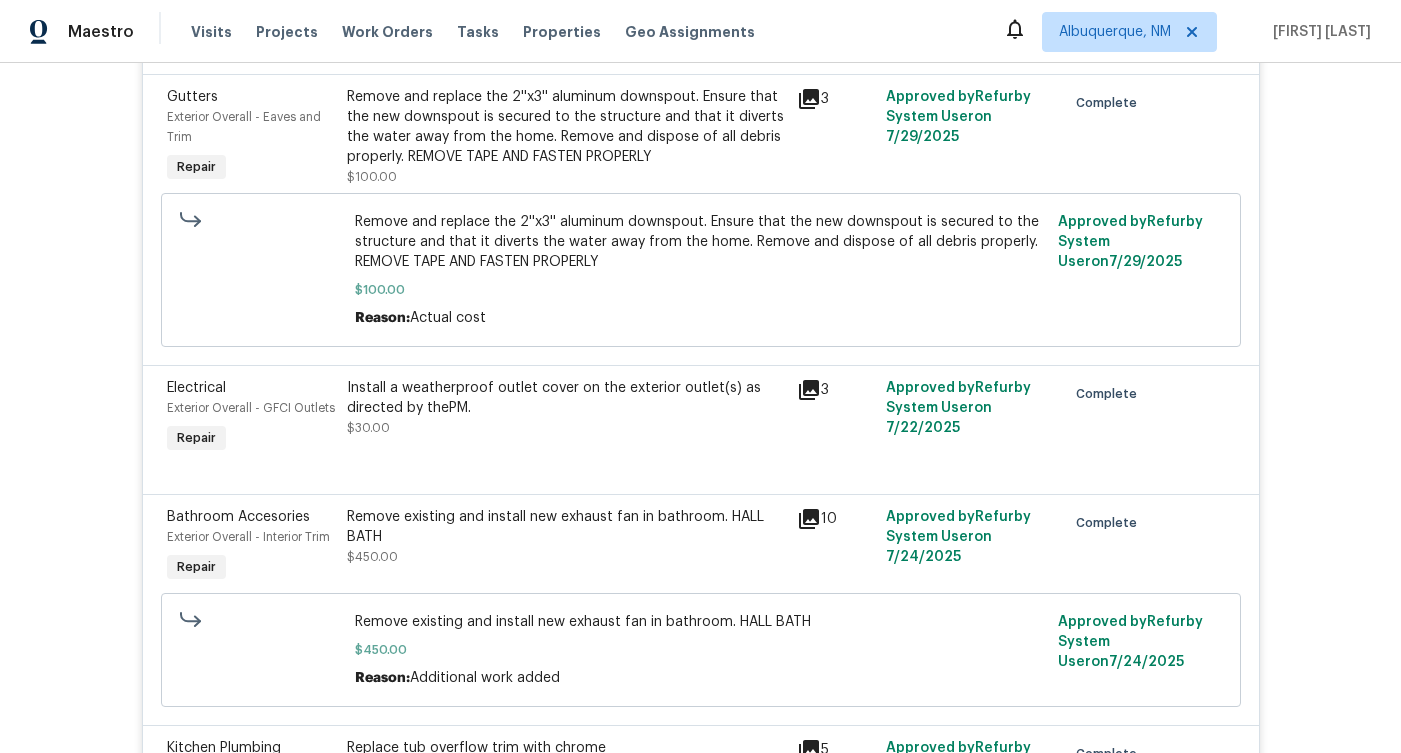 click 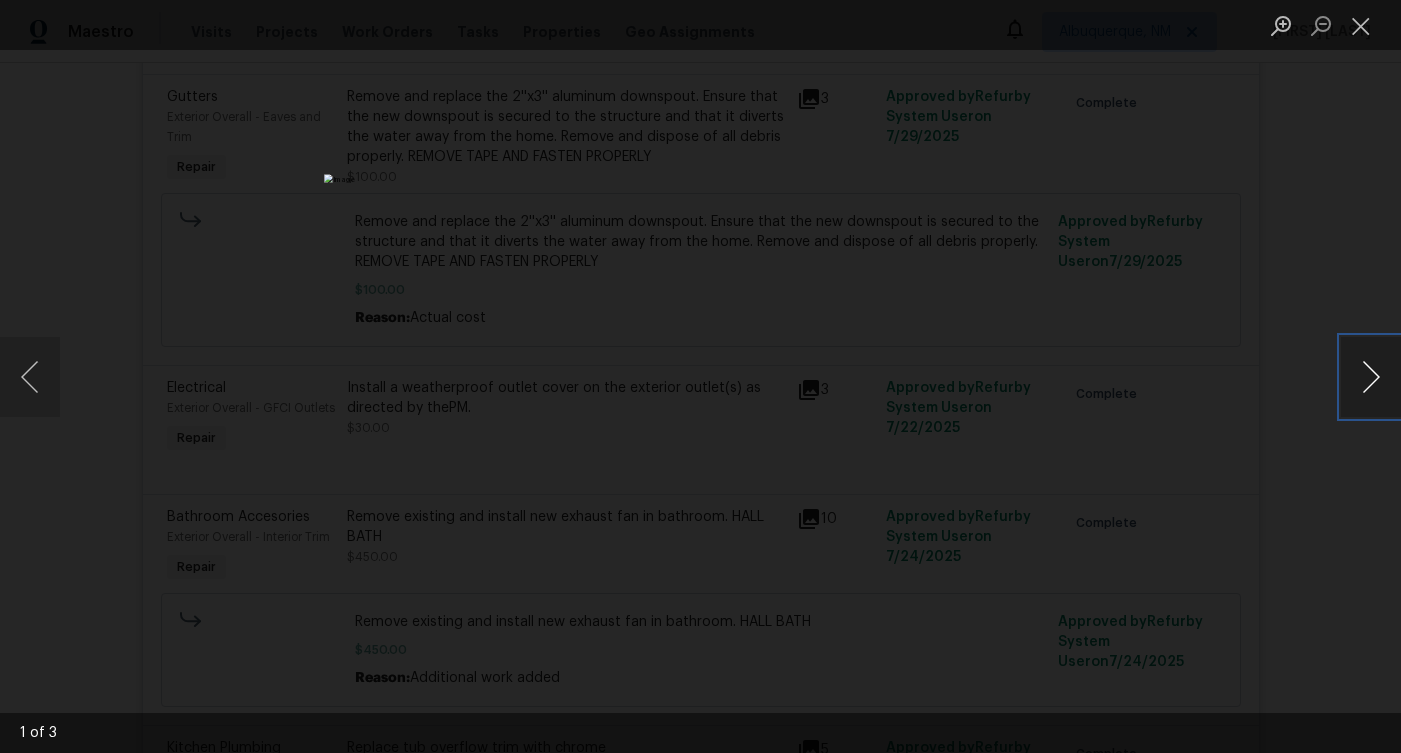 click at bounding box center [1371, 377] 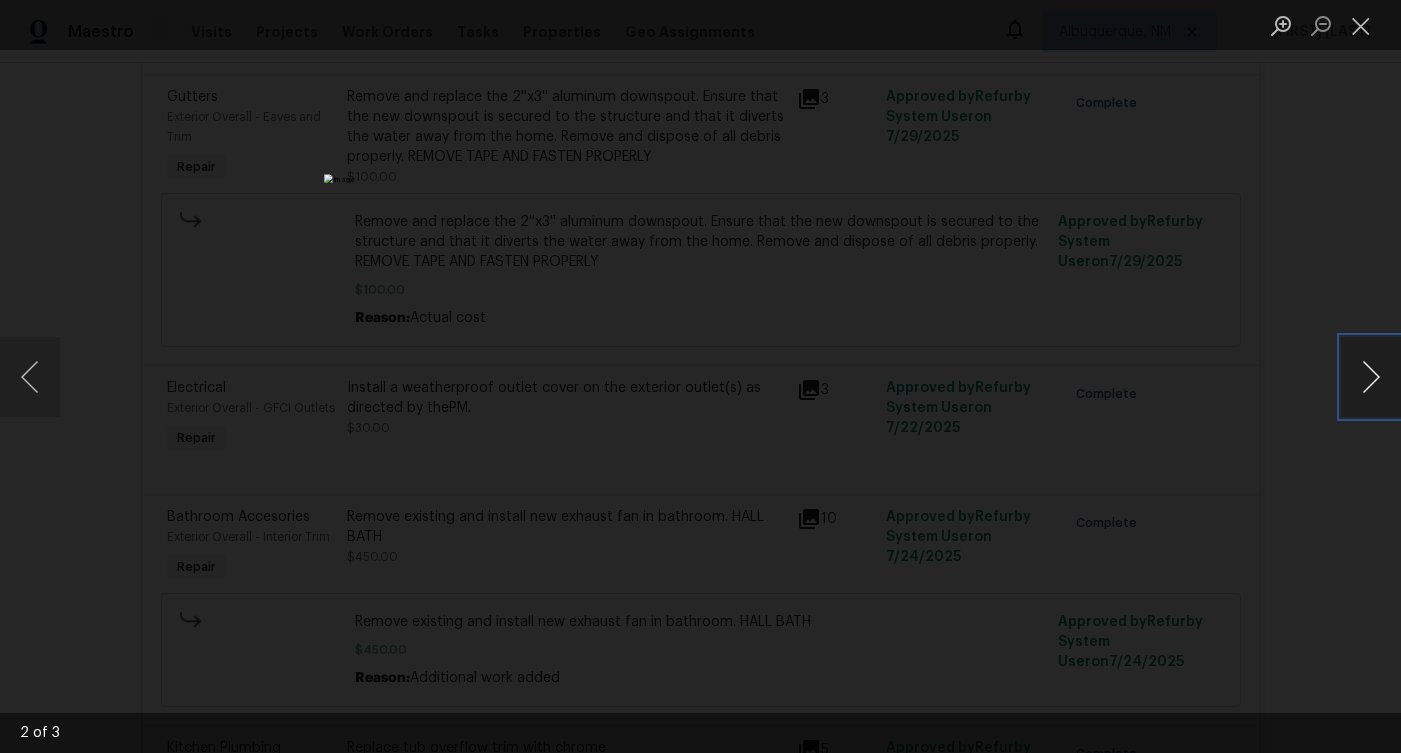 click at bounding box center [1371, 377] 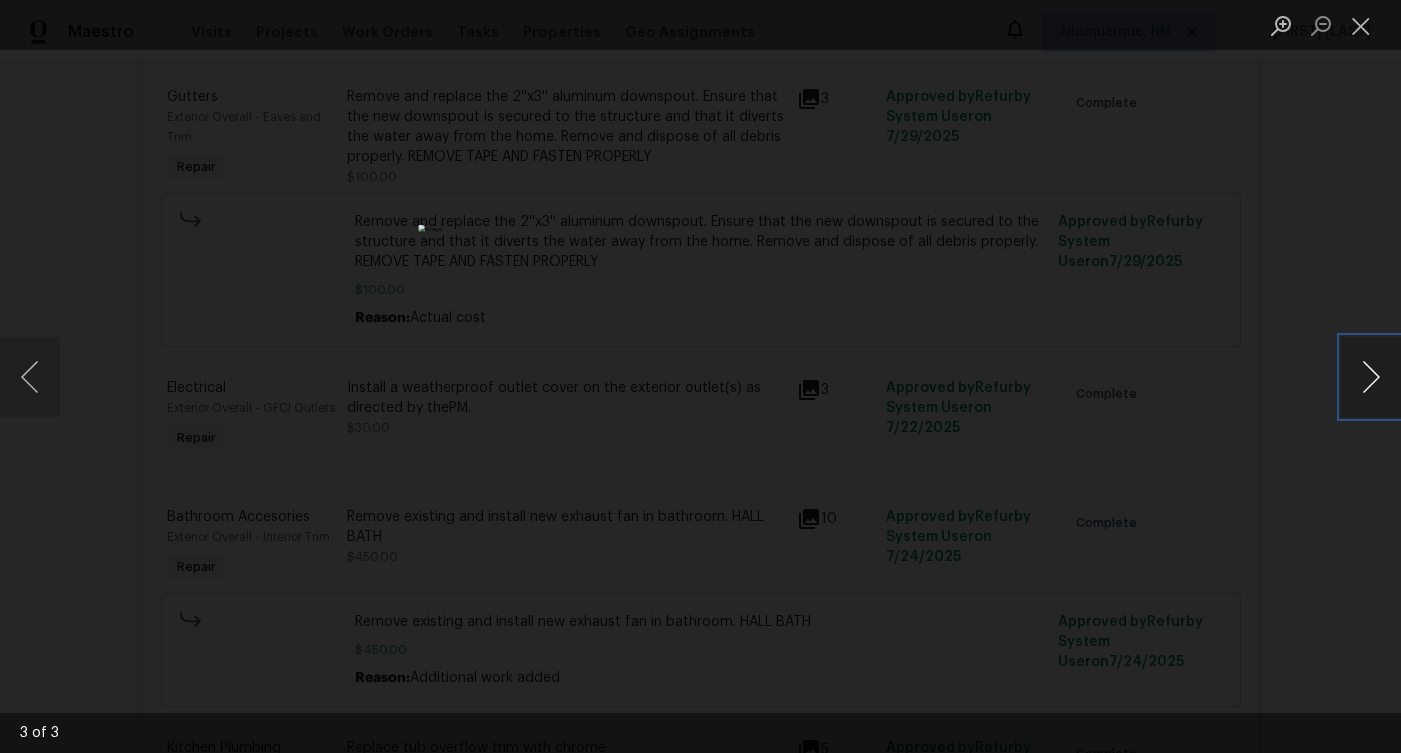 click at bounding box center [1371, 377] 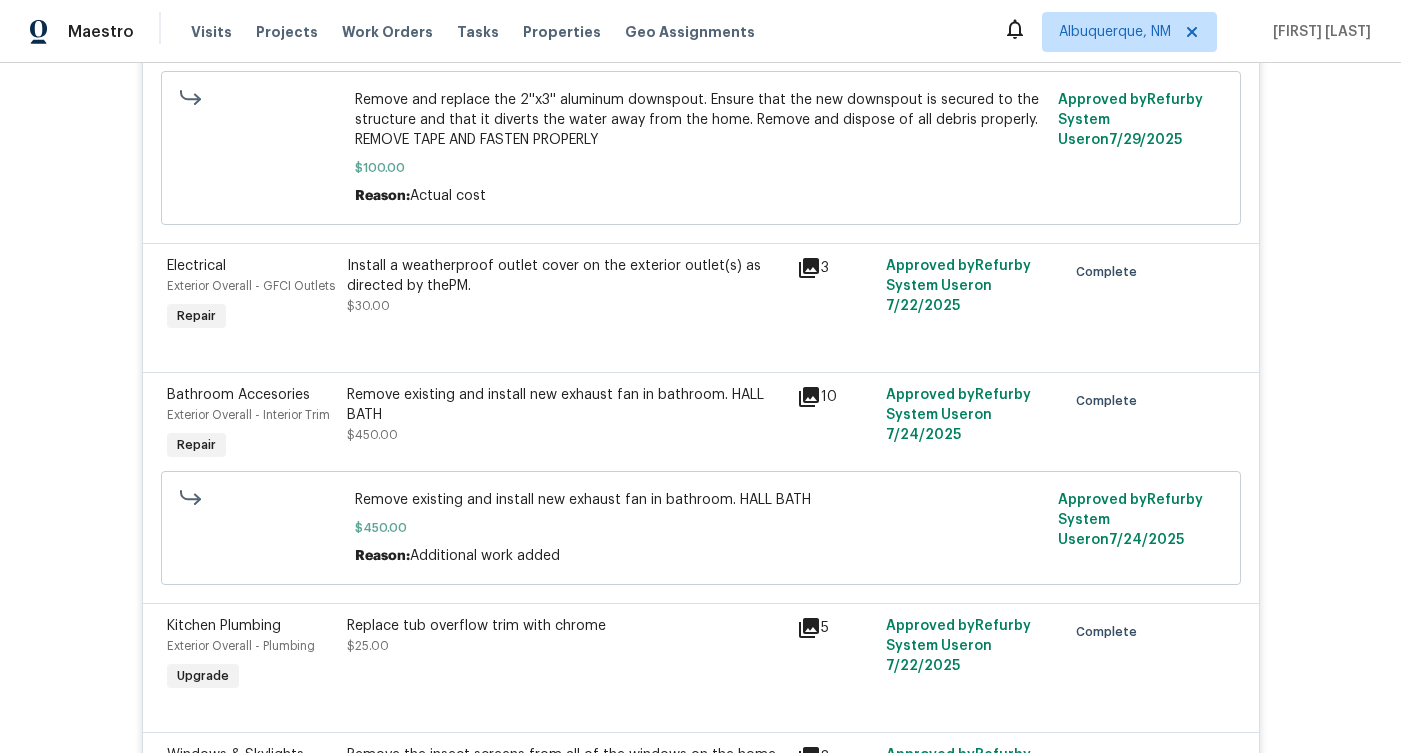 scroll, scrollTop: 1096, scrollLeft: 0, axis: vertical 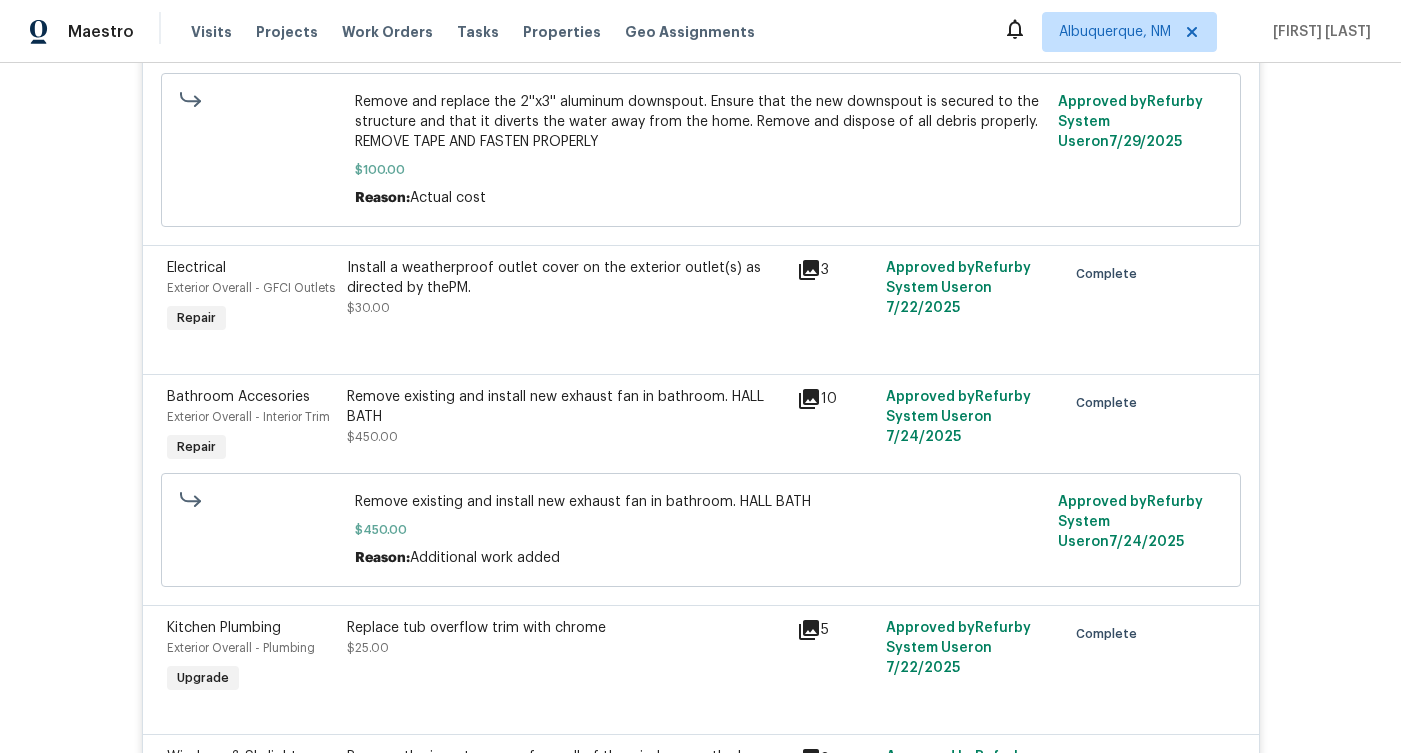 click 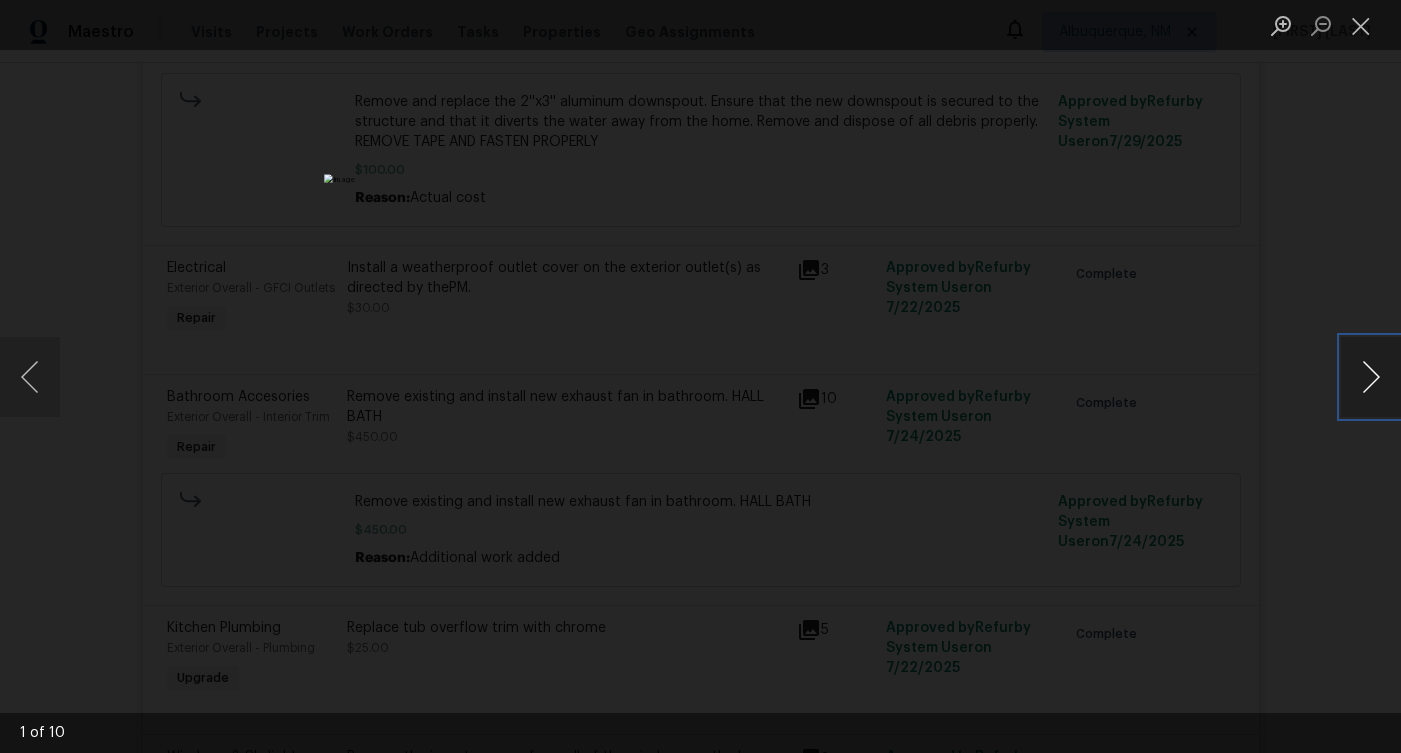 click at bounding box center (1371, 377) 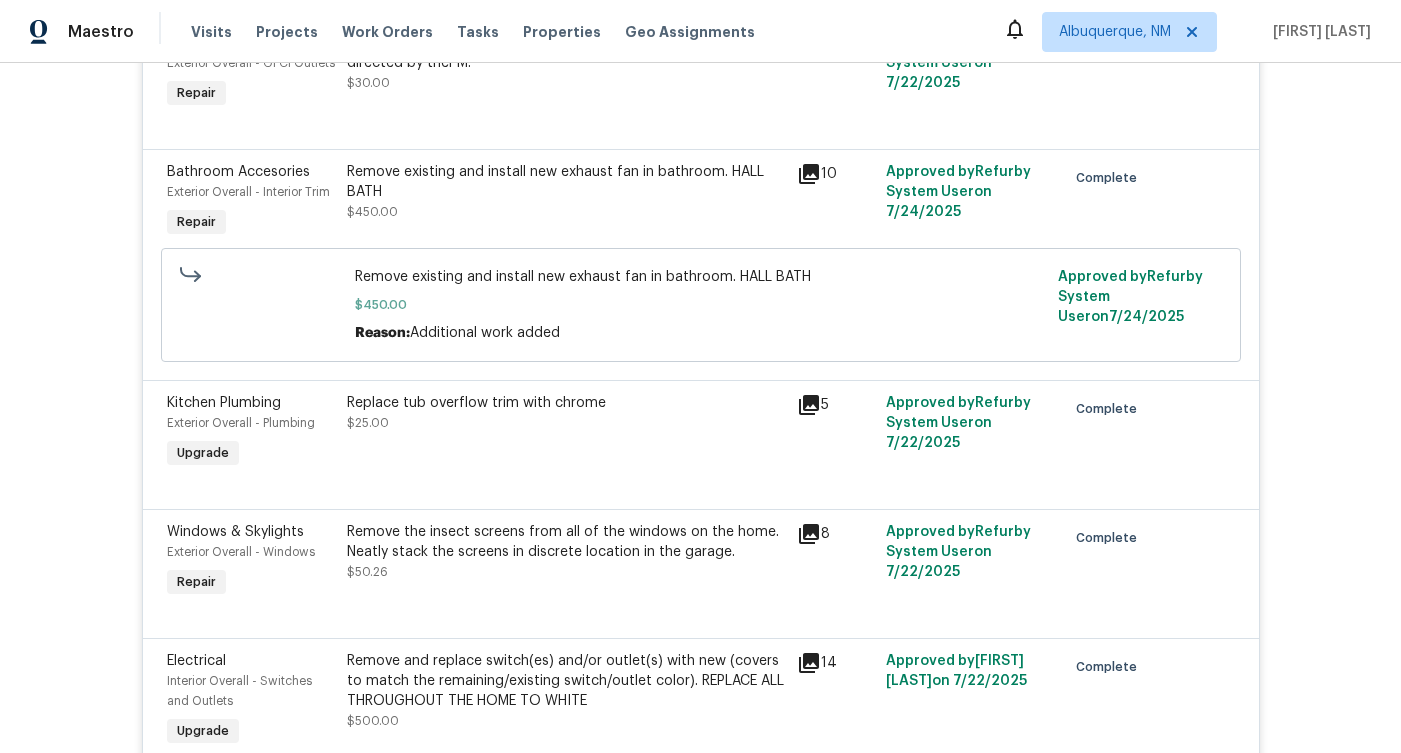 scroll, scrollTop: 1327, scrollLeft: 0, axis: vertical 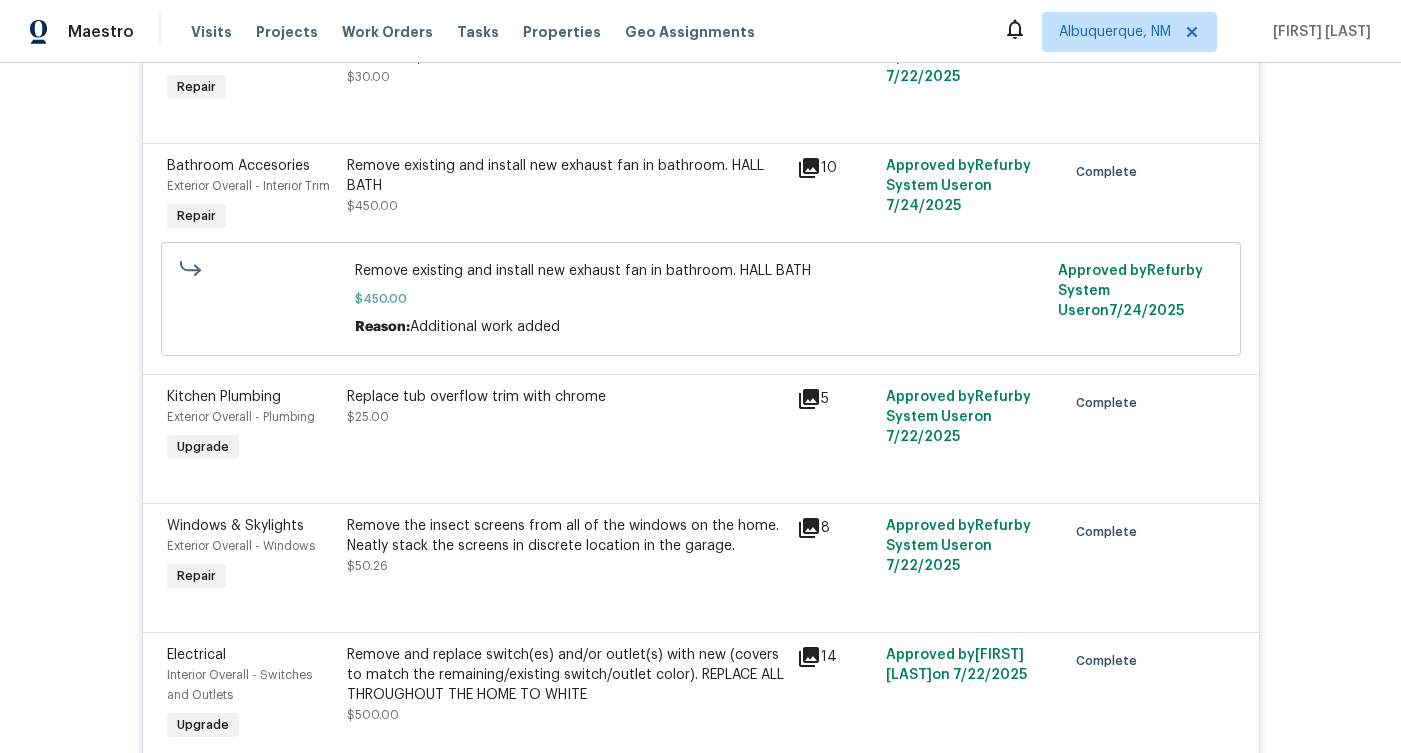 click 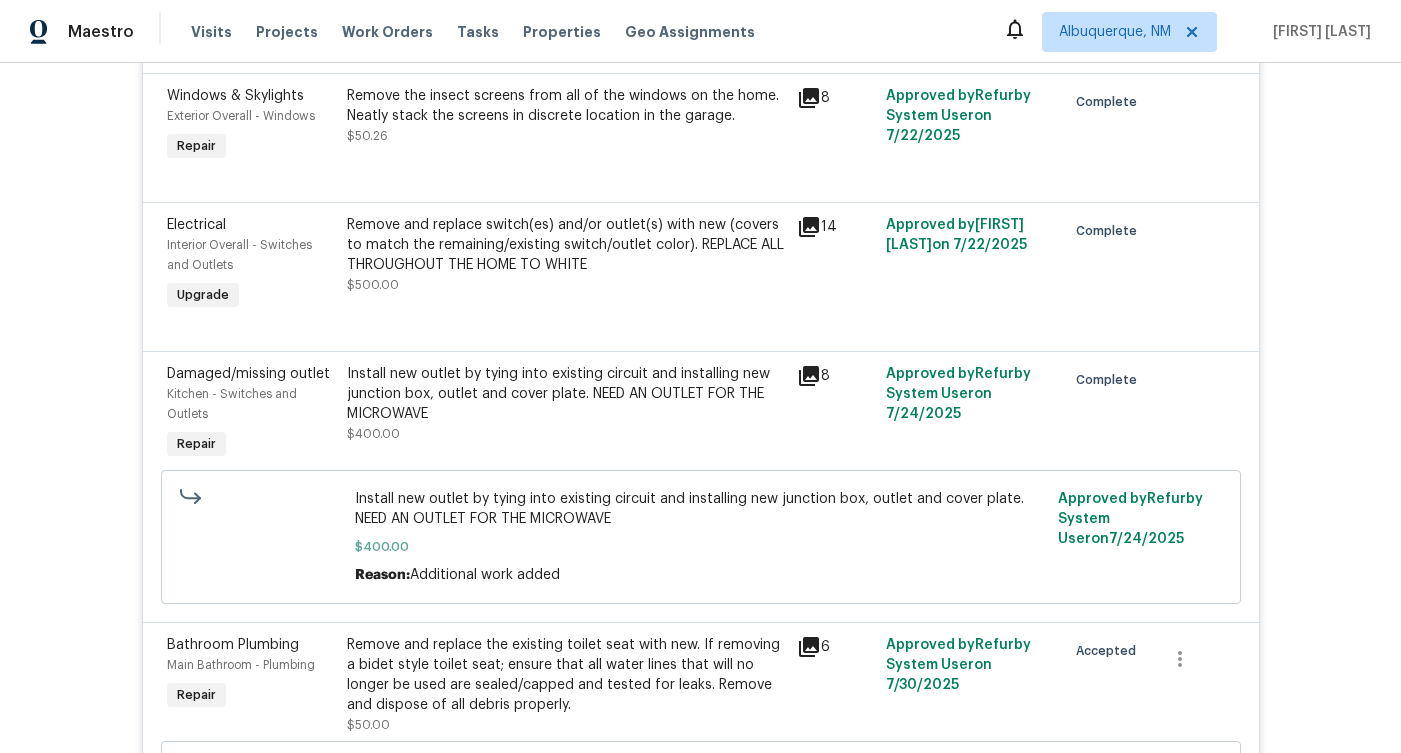 scroll, scrollTop: 1763, scrollLeft: 0, axis: vertical 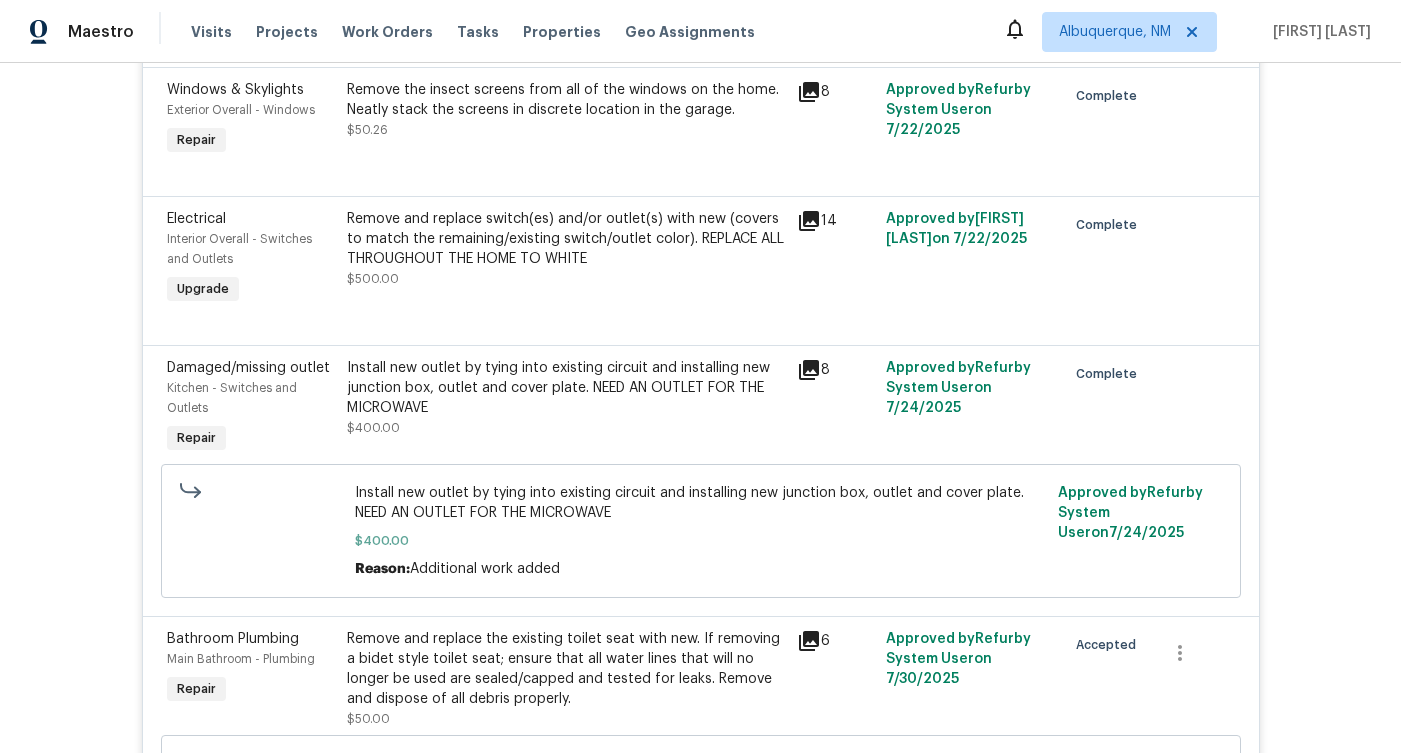 click 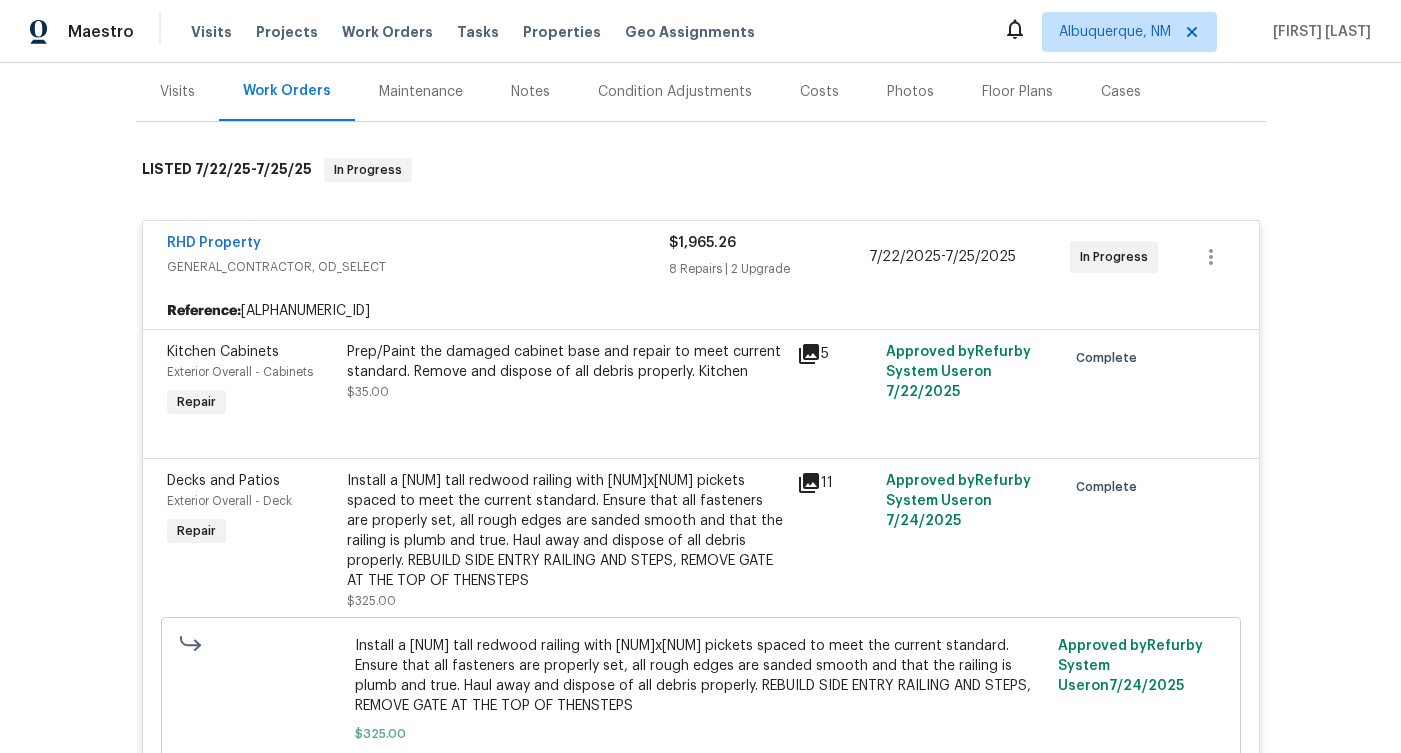 scroll, scrollTop: 199, scrollLeft: 0, axis: vertical 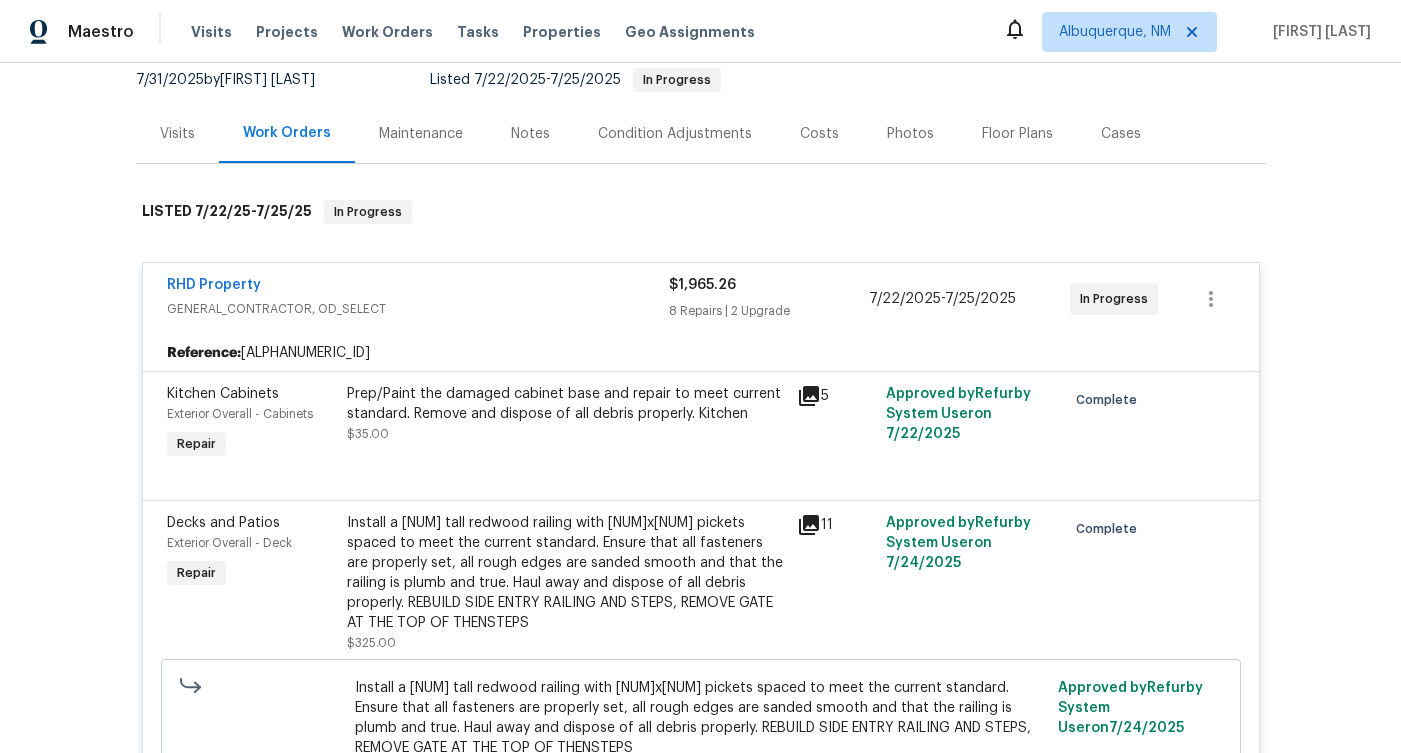 click on "Visits" at bounding box center (177, 134) 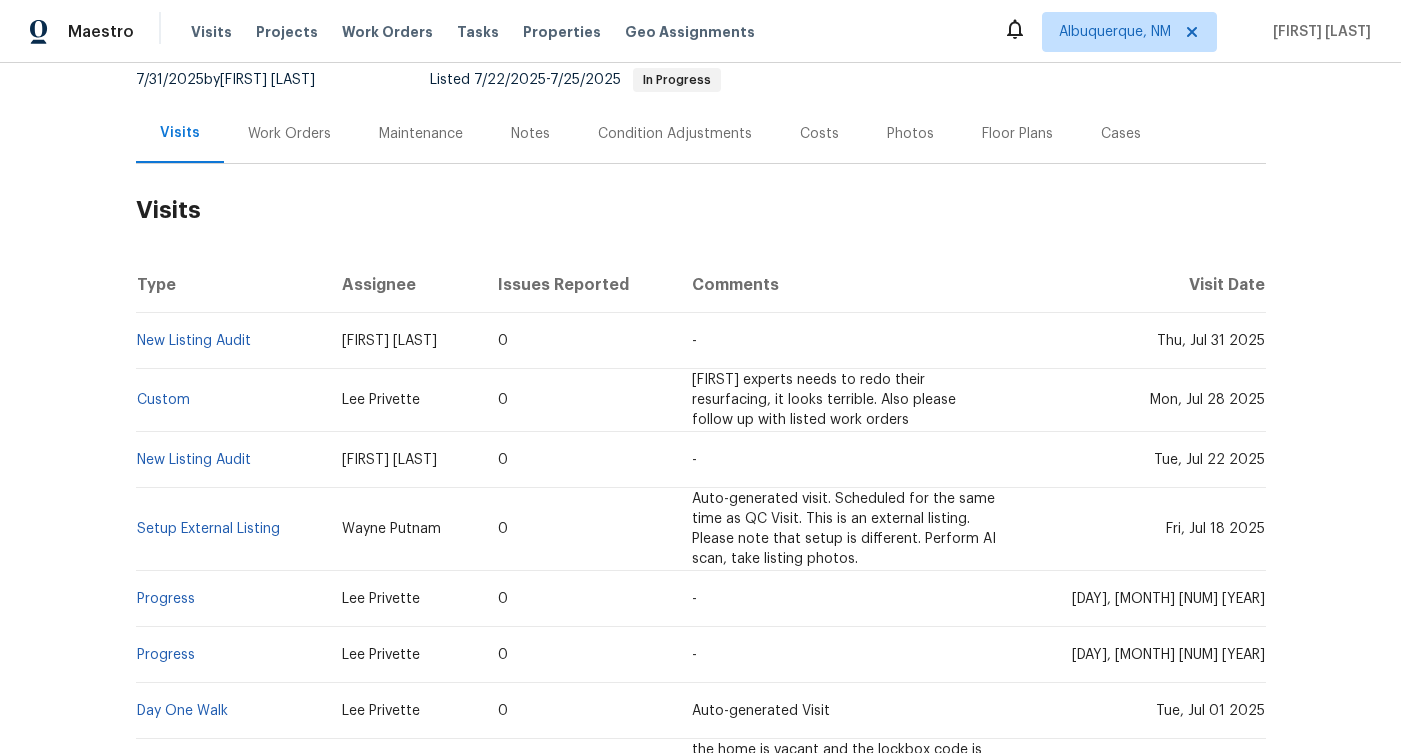 click on "Work Orders" at bounding box center [289, 134] 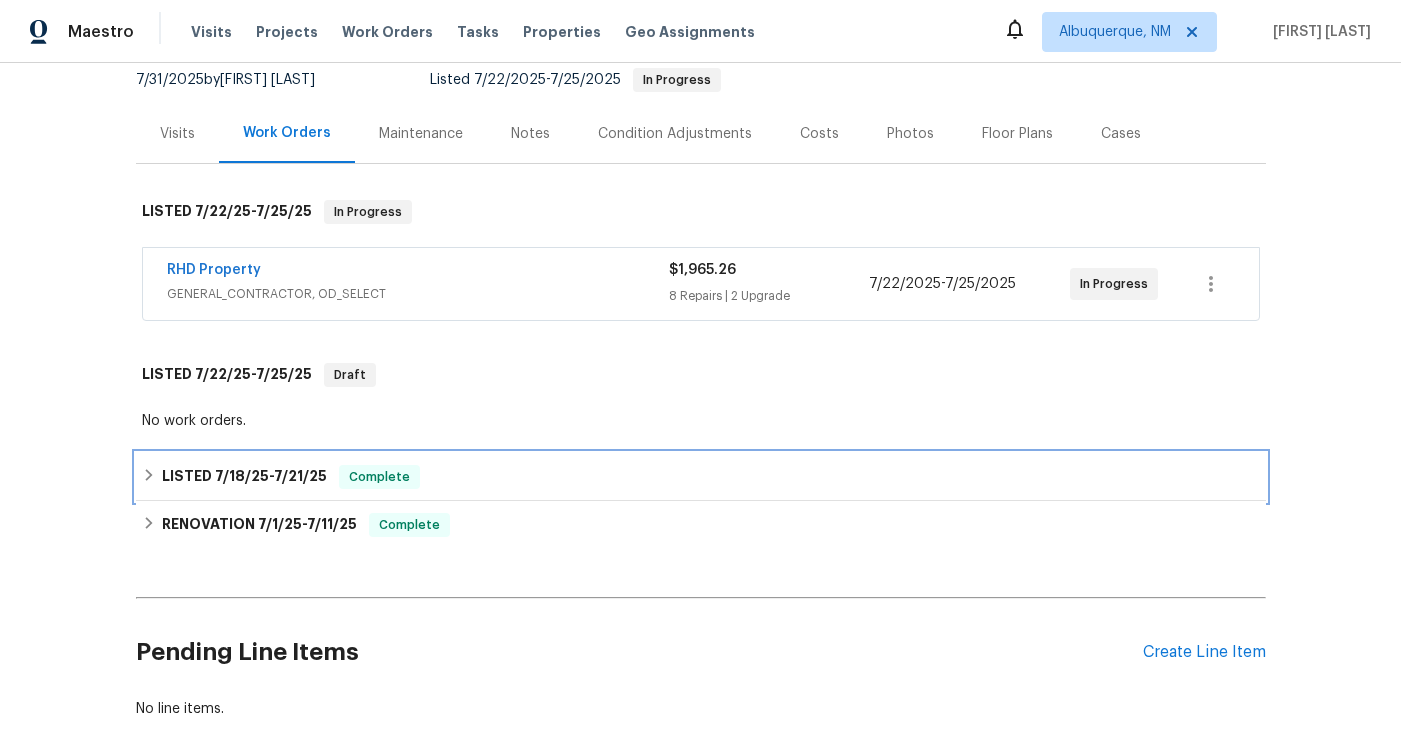 click on "7/21/25" at bounding box center [300, 476] 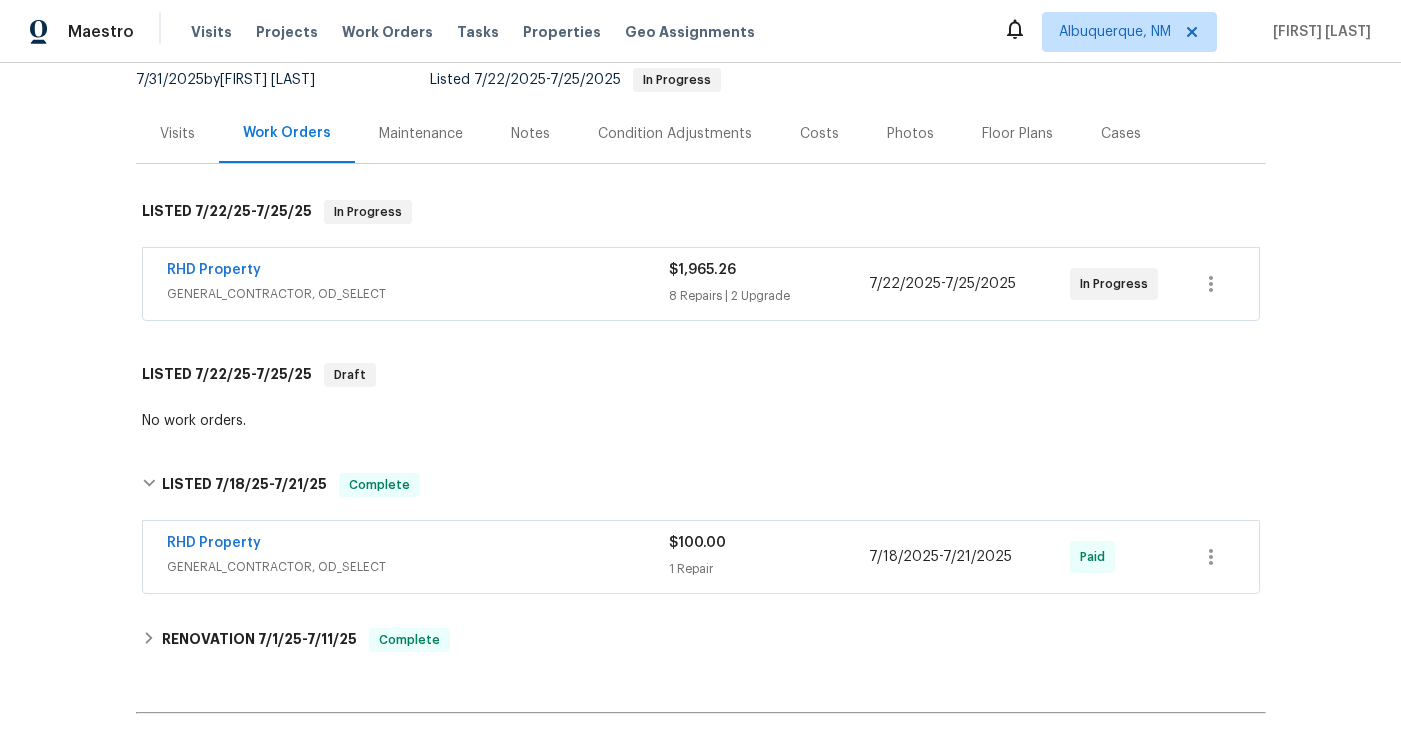 click on "RHD Property" at bounding box center (418, 272) 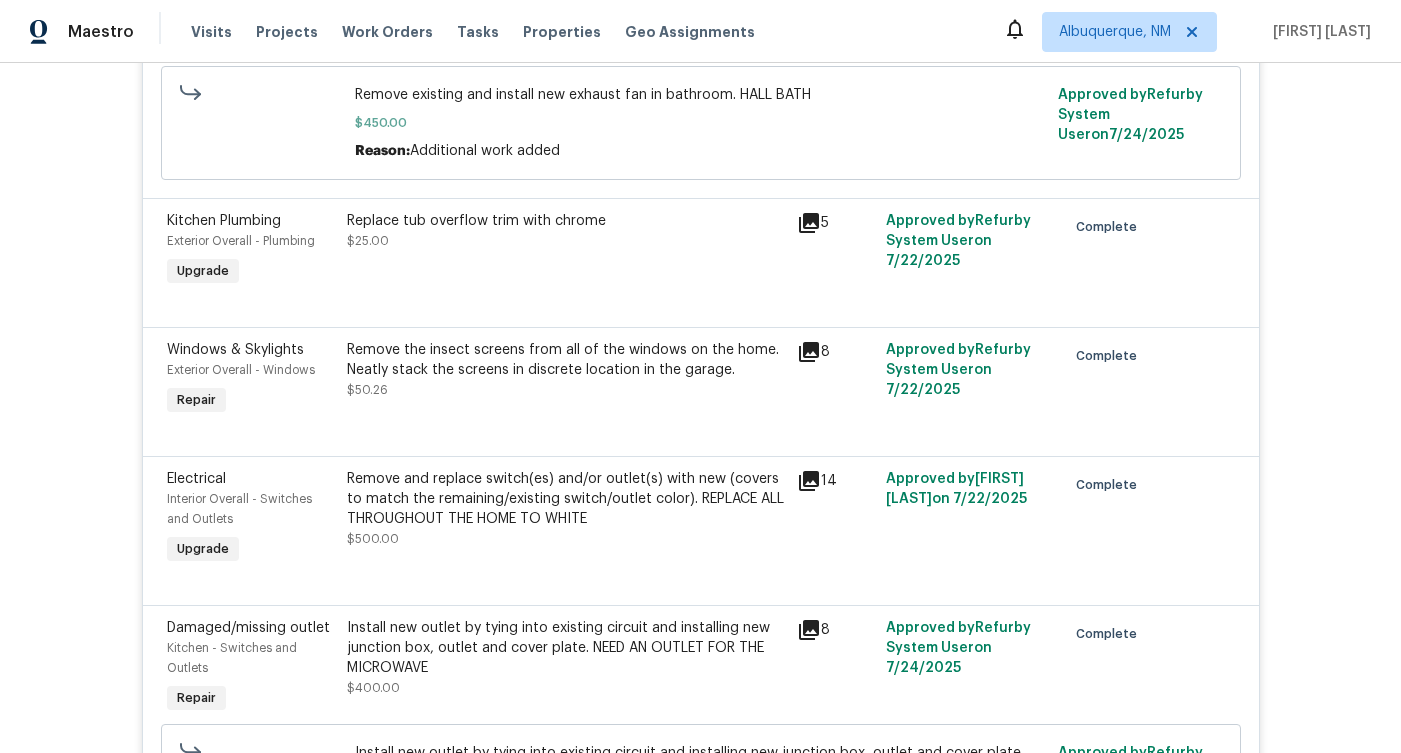 scroll, scrollTop: 1519, scrollLeft: 0, axis: vertical 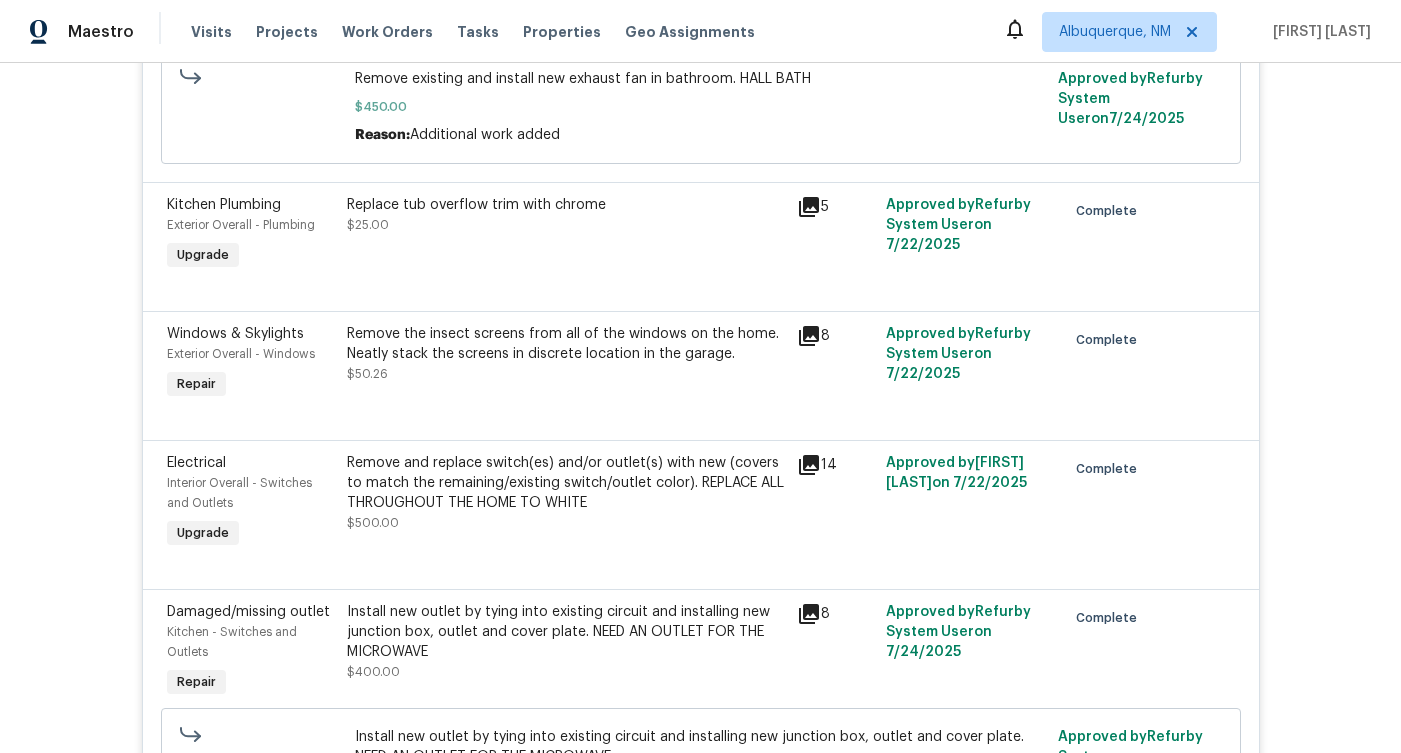 click 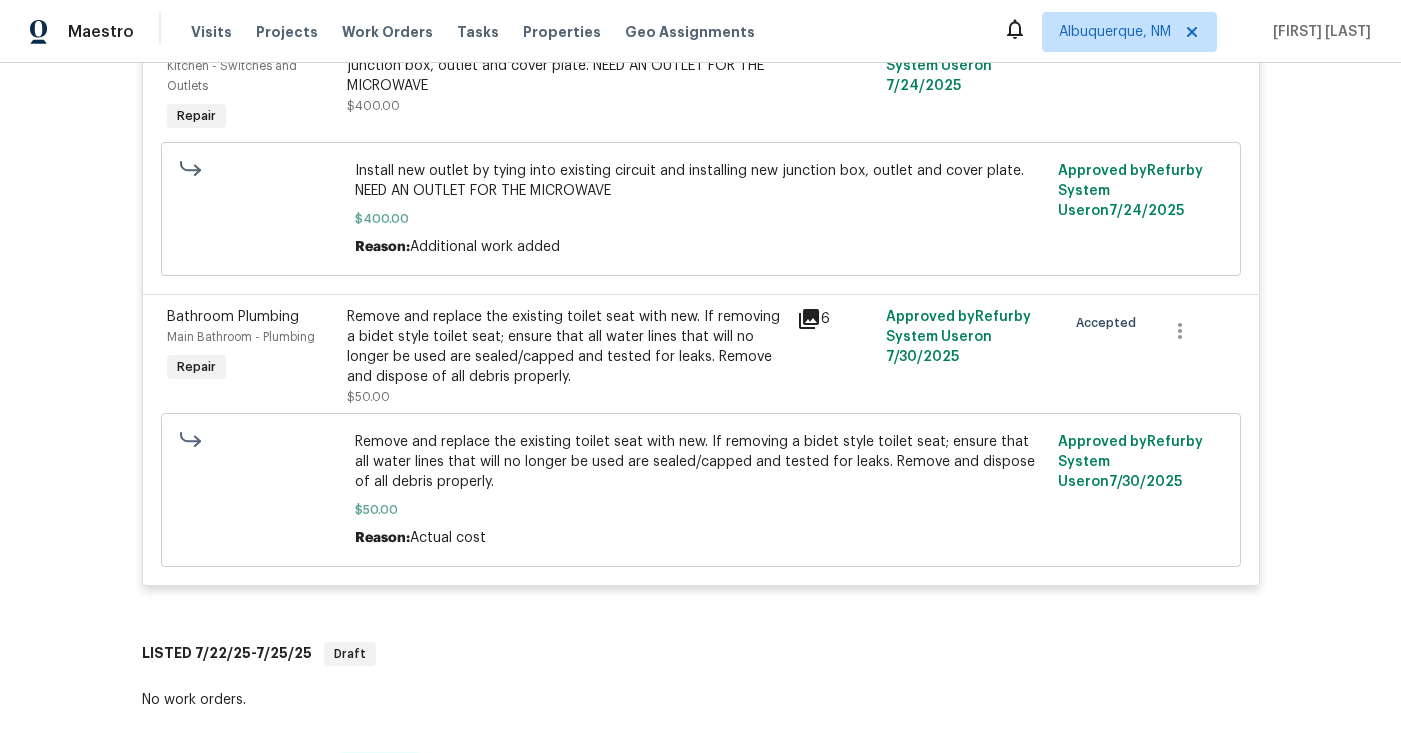 scroll, scrollTop: 2070, scrollLeft: 0, axis: vertical 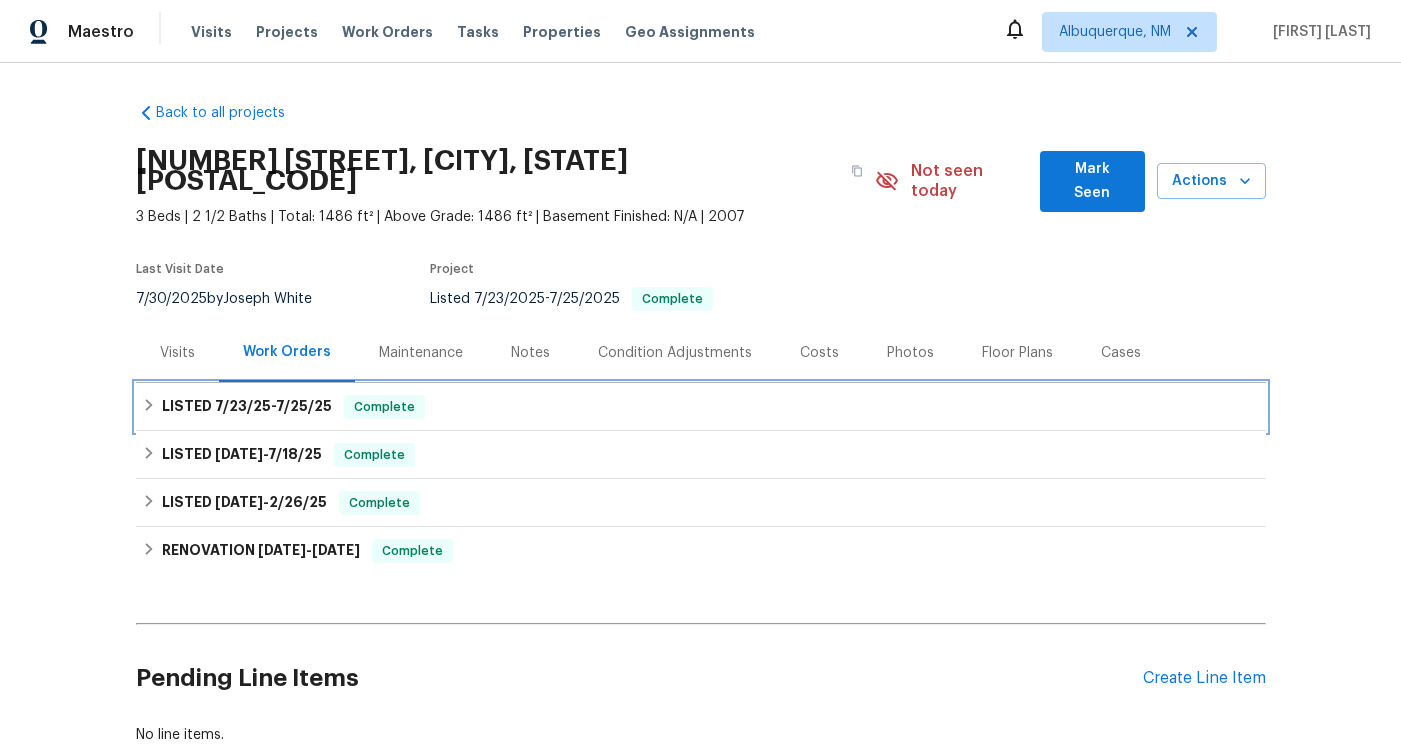 click on "LISTED   [DATE]  -  [DATE]" at bounding box center [247, 407] 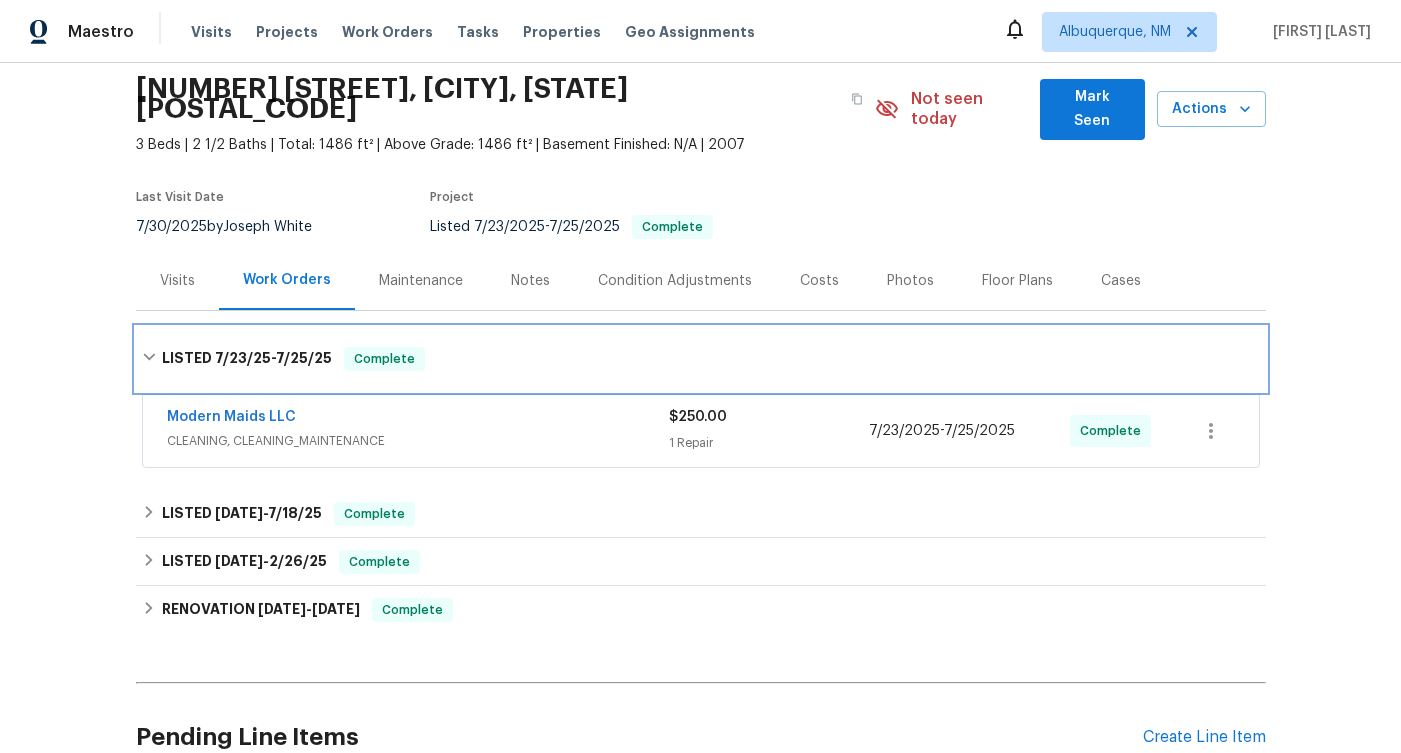 scroll, scrollTop: 80, scrollLeft: 0, axis: vertical 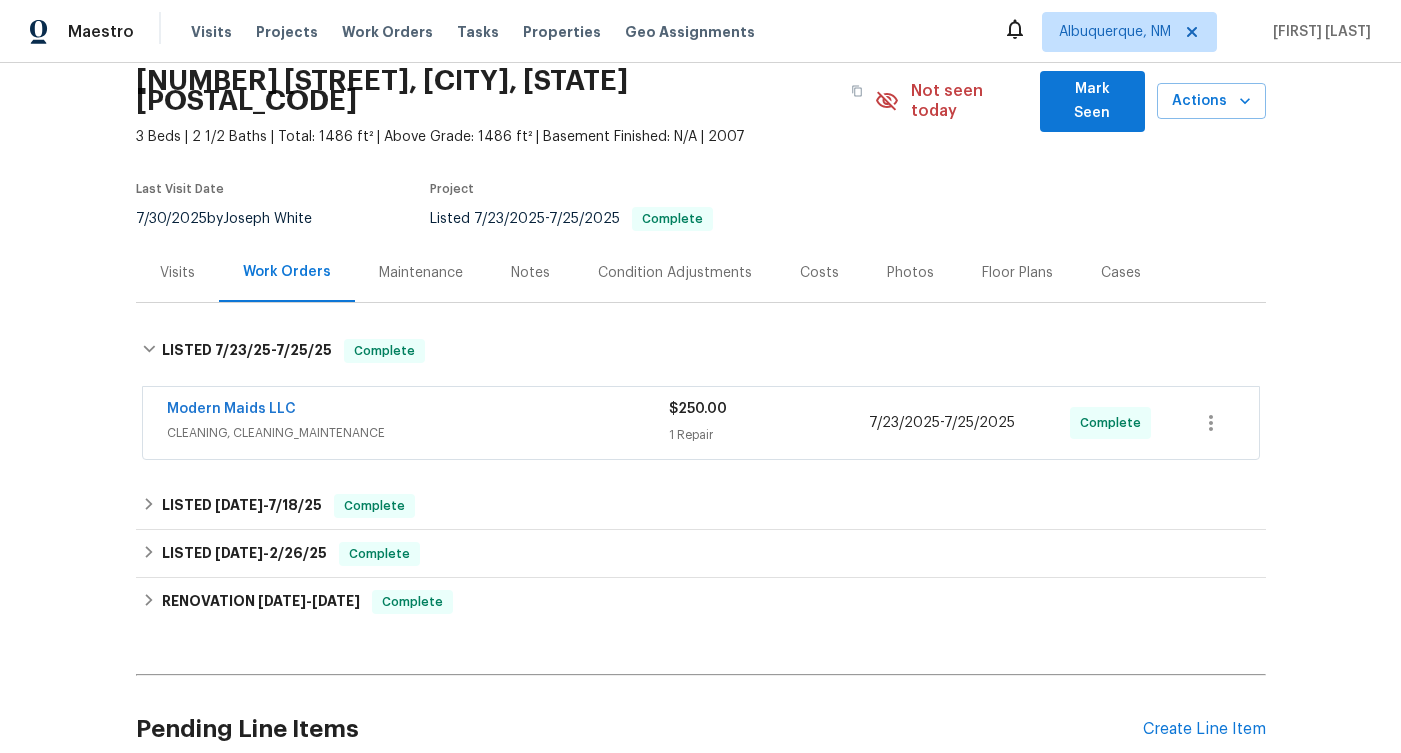 click on "CLEANING, CLEANING_MAINTENANCE" at bounding box center [418, 433] 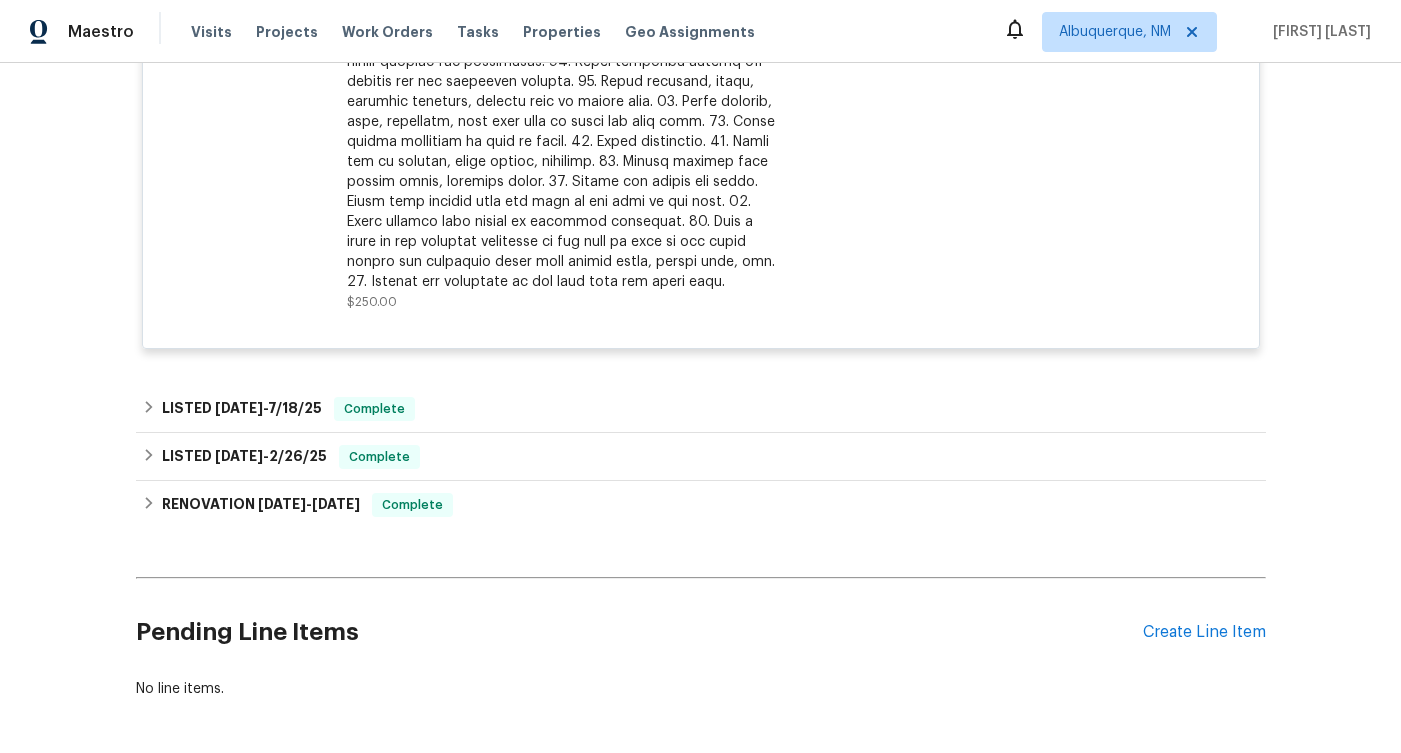 scroll, scrollTop: 793, scrollLeft: 0, axis: vertical 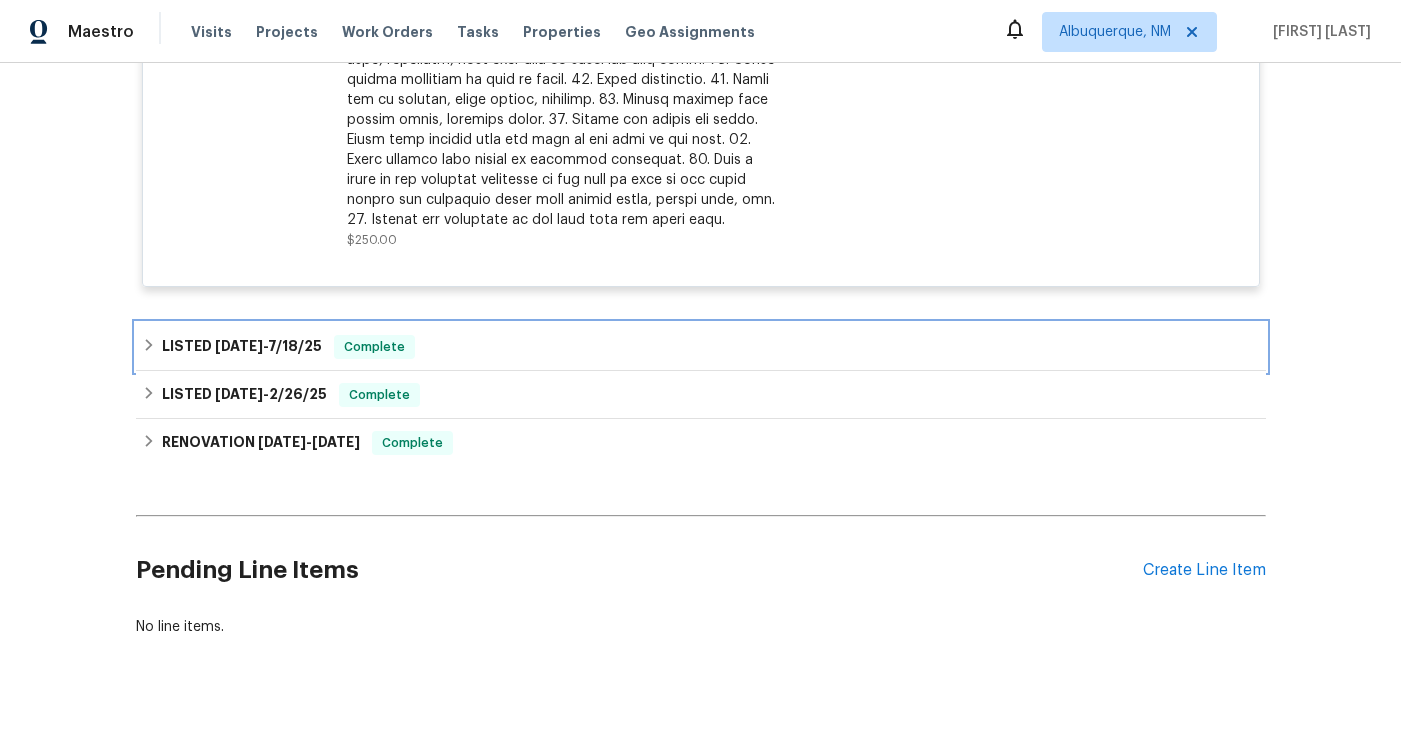 click on "LISTED   [DATE]  -  [DATE] Complete" at bounding box center [701, 347] 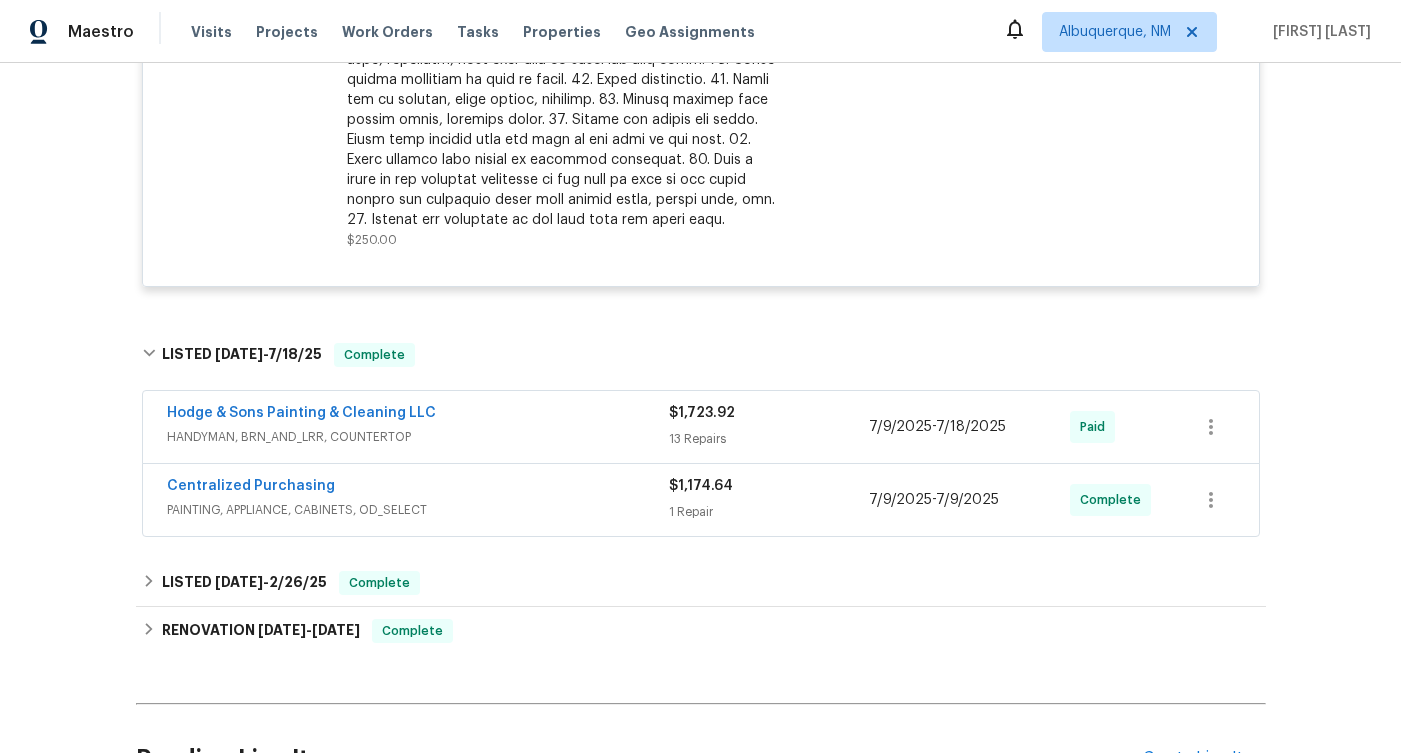 click on "HANDYMAN, BRN_AND_LRR, COUNTERTOP" at bounding box center (418, 437) 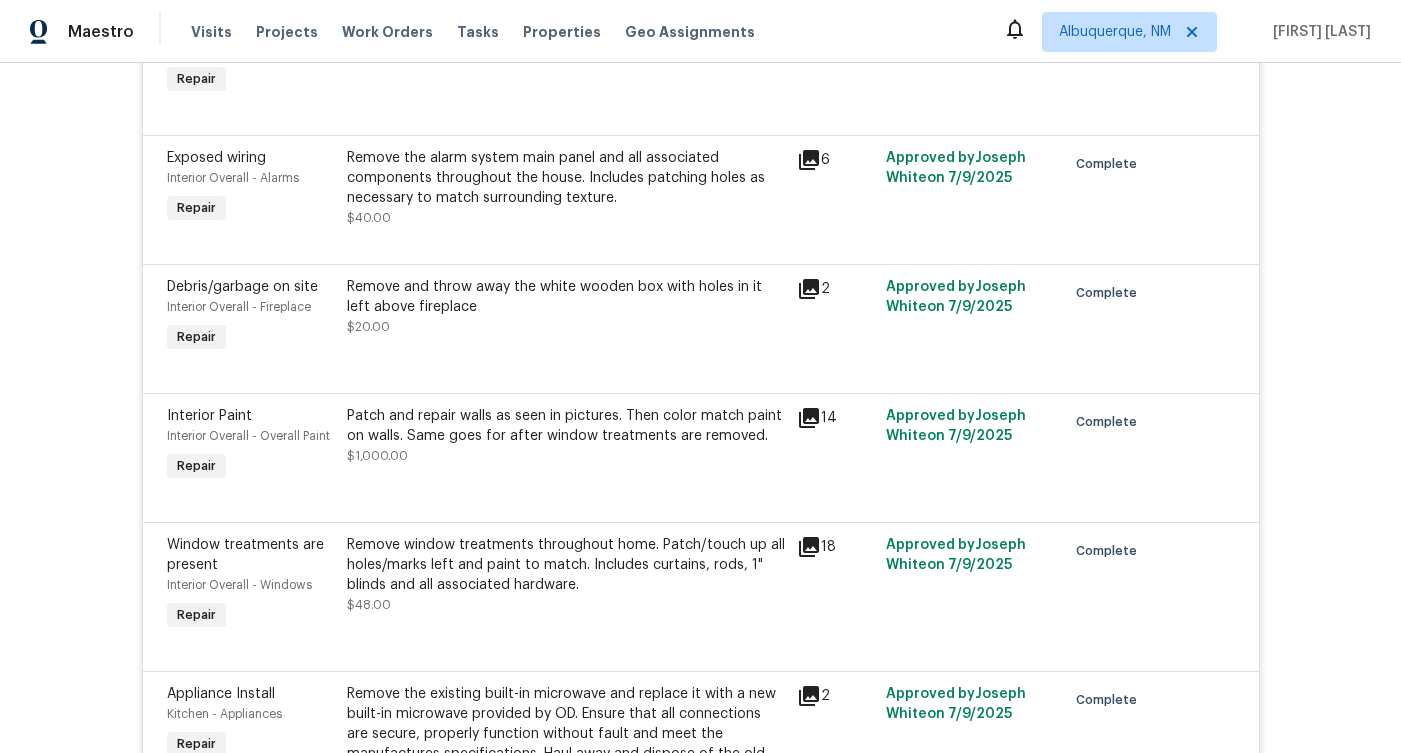 scroll, scrollTop: 2095, scrollLeft: 0, axis: vertical 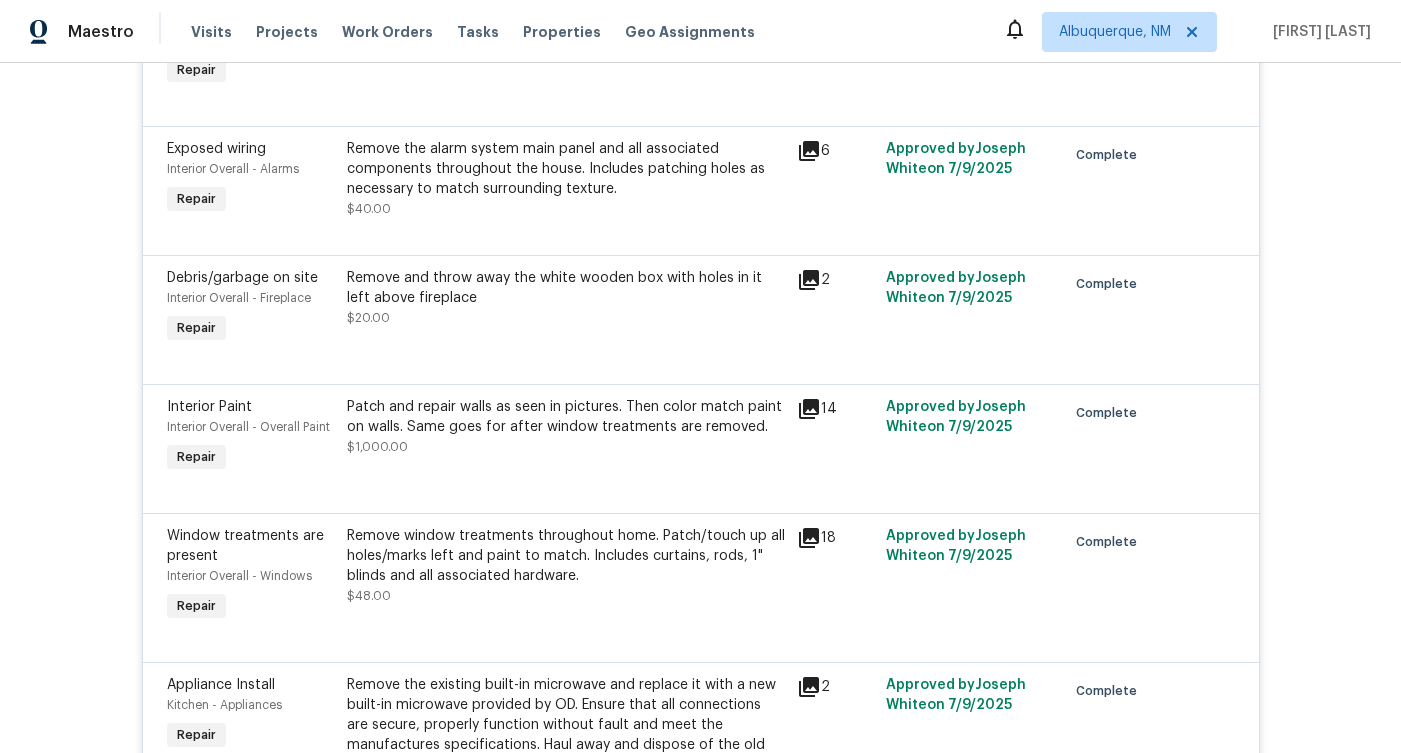 click 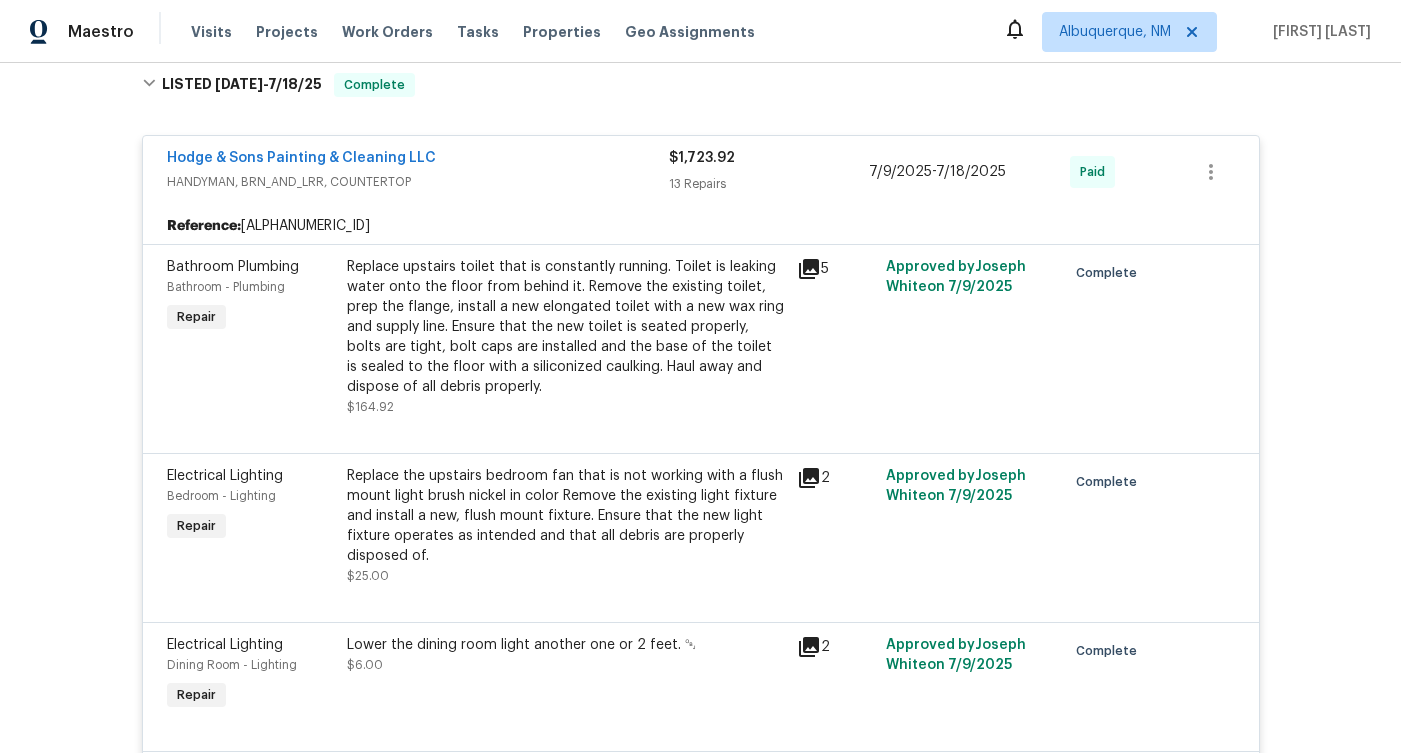 scroll, scrollTop: 1076, scrollLeft: 0, axis: vertical 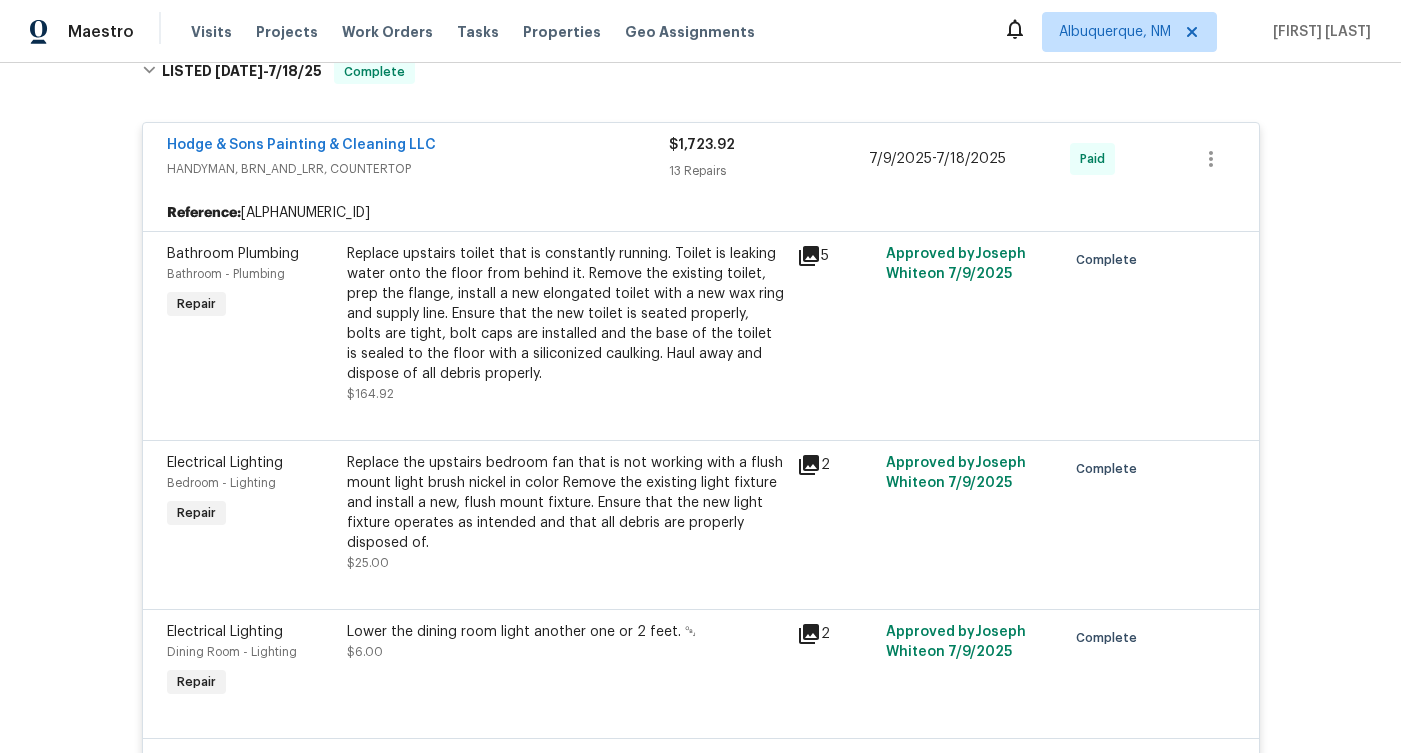 click 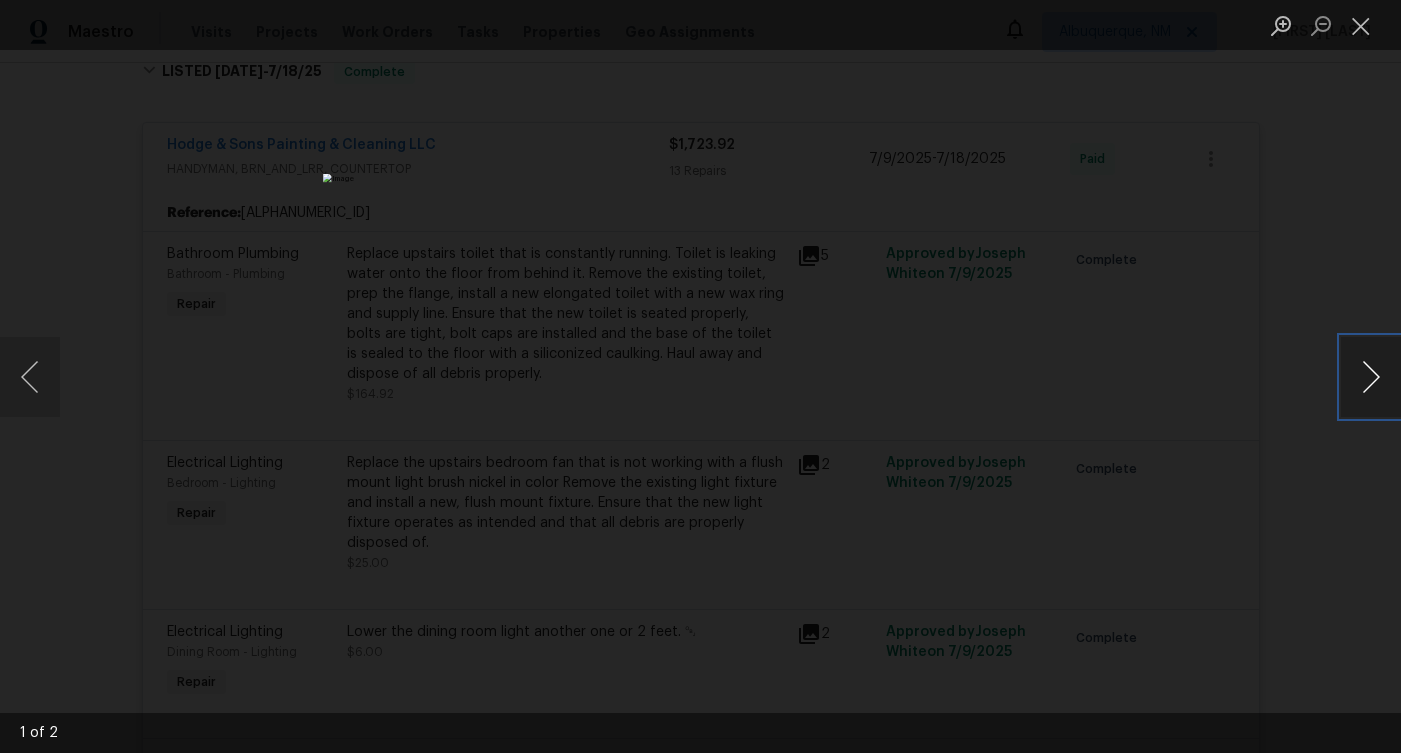 click at bounding box center (1371, 377) 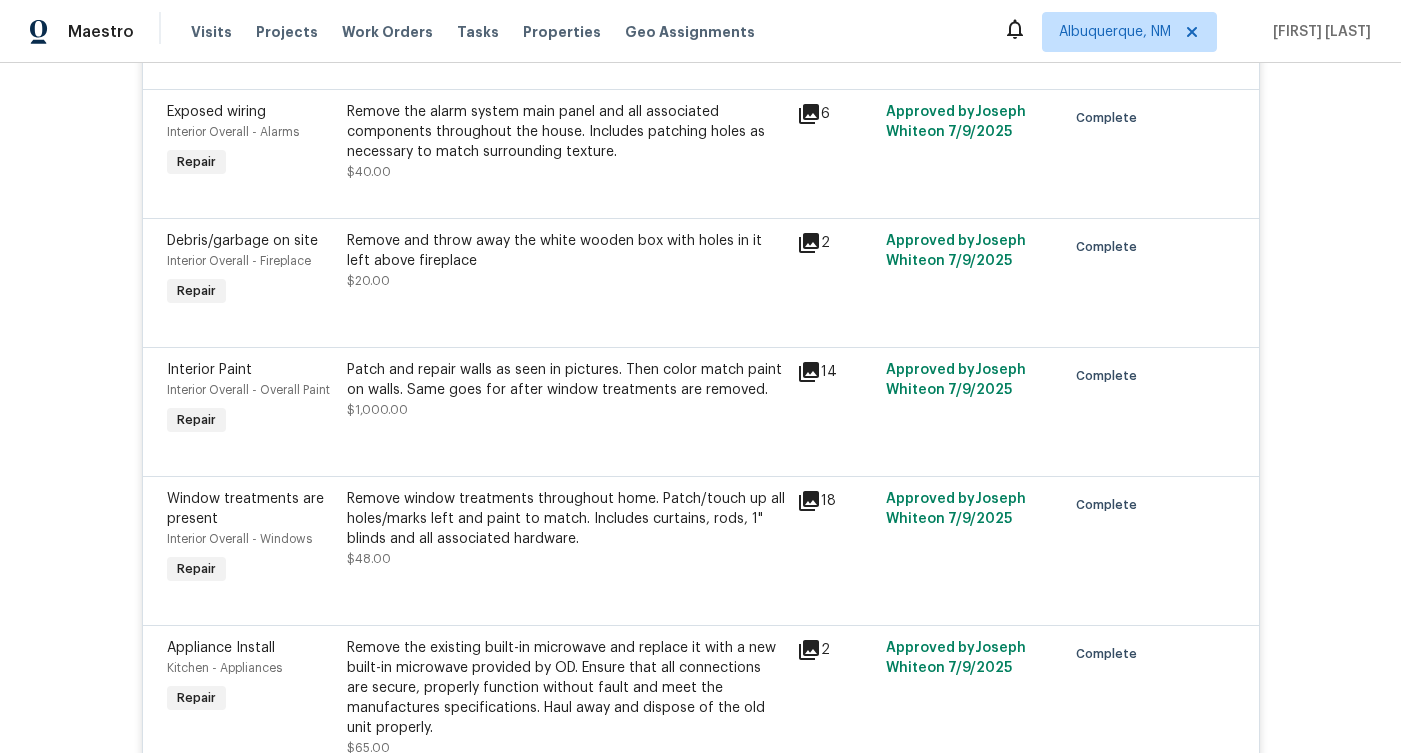 scroll, scrollTop: 2133, scrollLeft: 0, axis: vertical 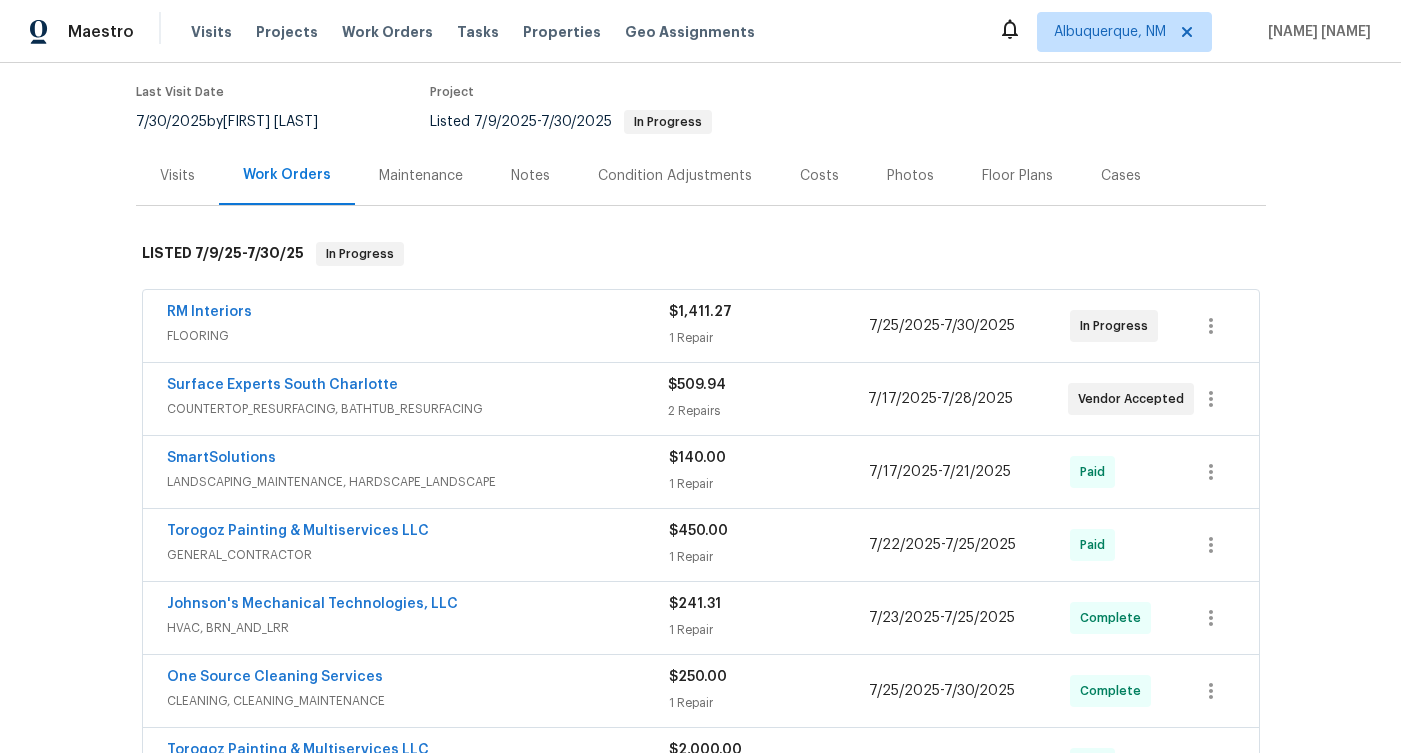 click on "FLOORING" at bounding box center [418, 336] 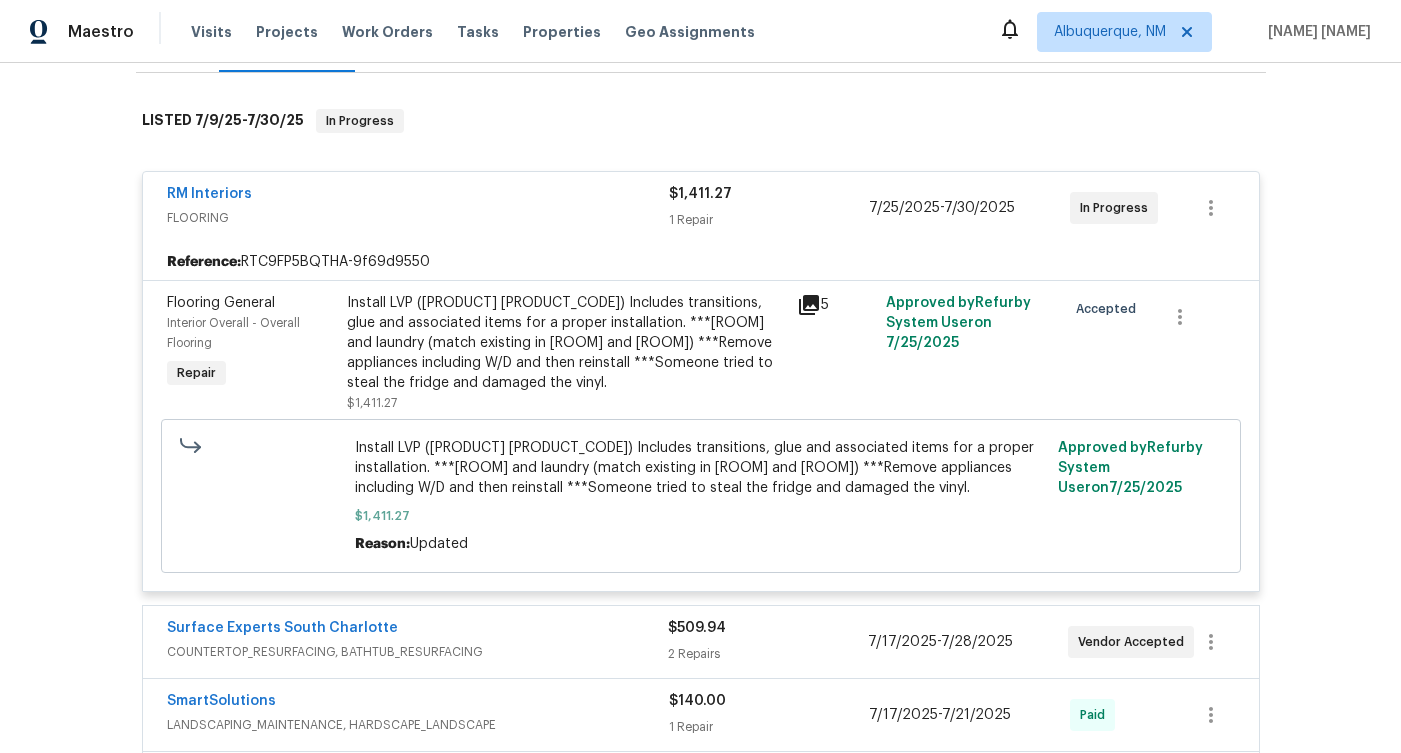 scroll, scrollTop: 305, scrollLeft: 0, axis: vertical 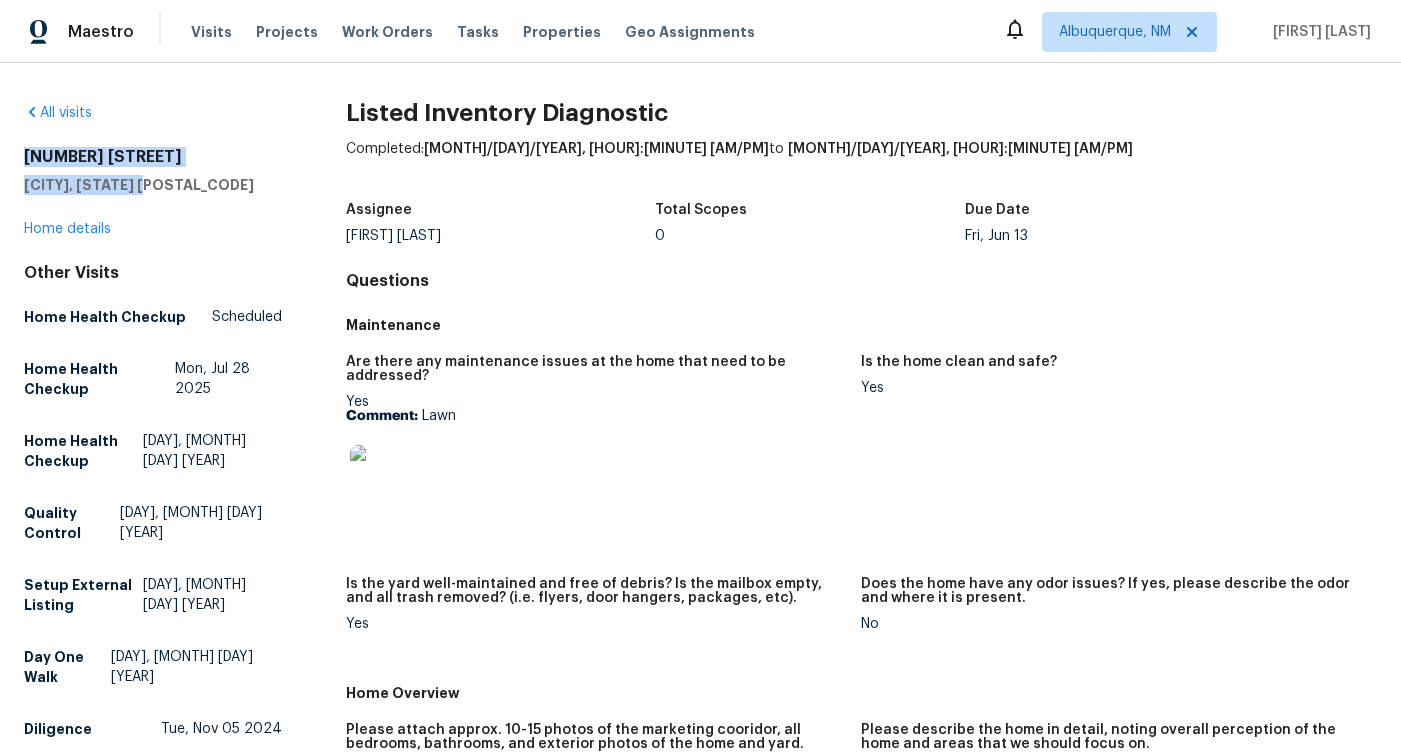 drag, startPoint x: 176, startPoint y: 186, endPoint x: 24, endPoint y: 153, distance: 155.54099 